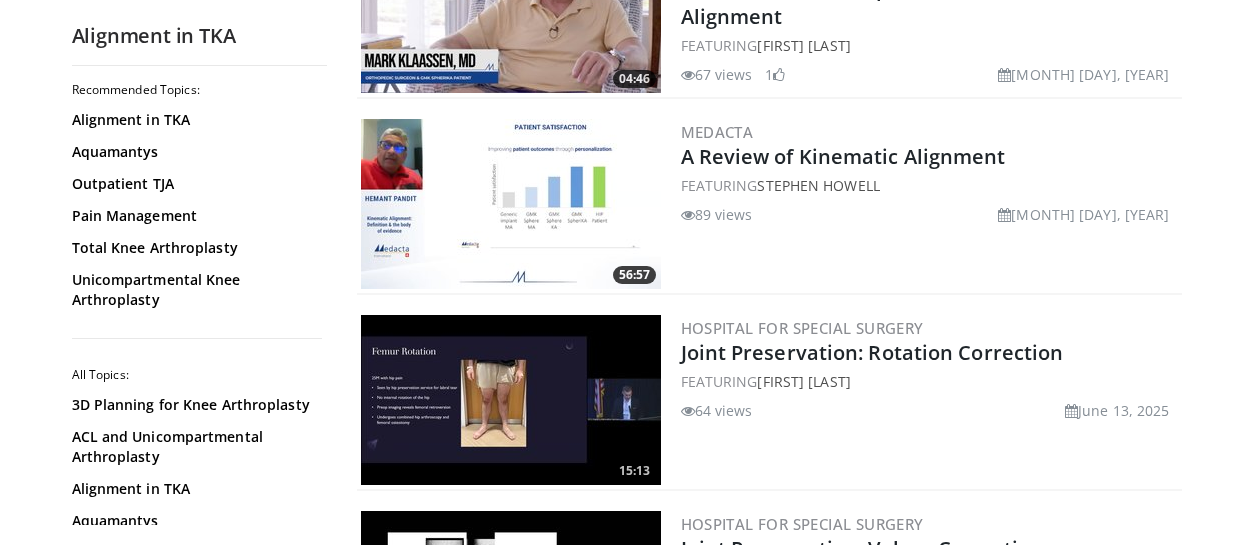 scroll, scrollTop: 503, scrollLeft: 0, axis: vertical 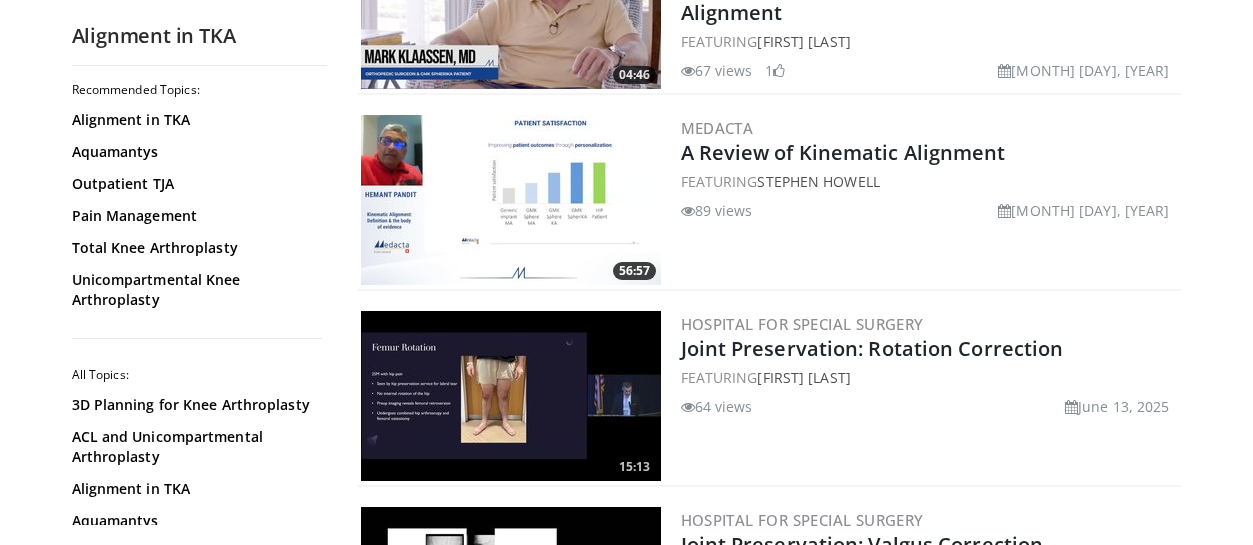 click at bounding box center [511, 200] 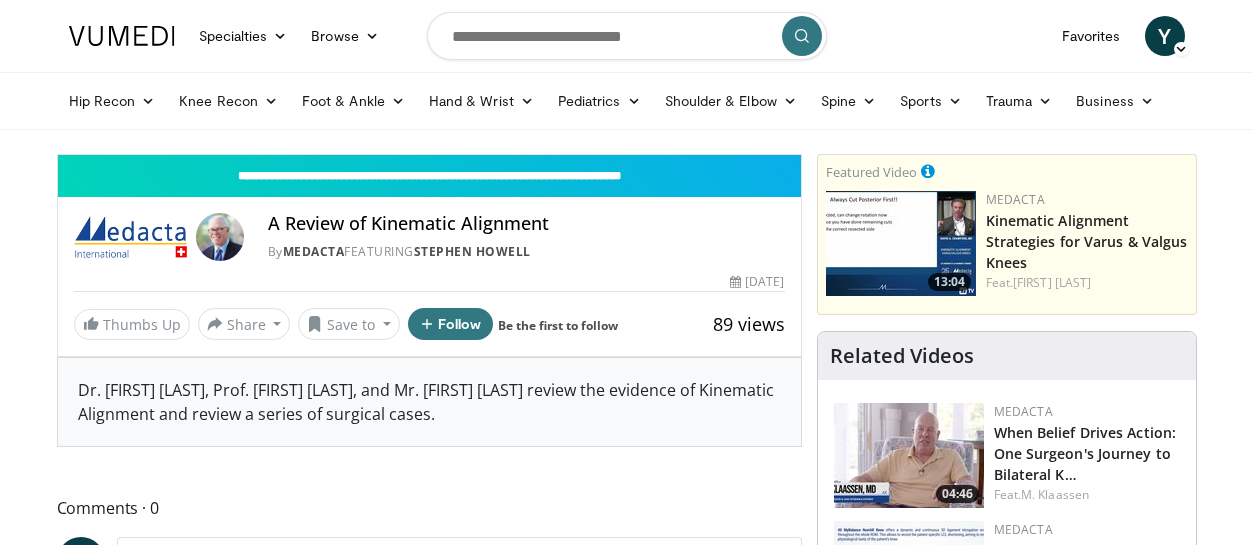 scroll, scrollTop: 0, scrollLeft: 0, axis: both 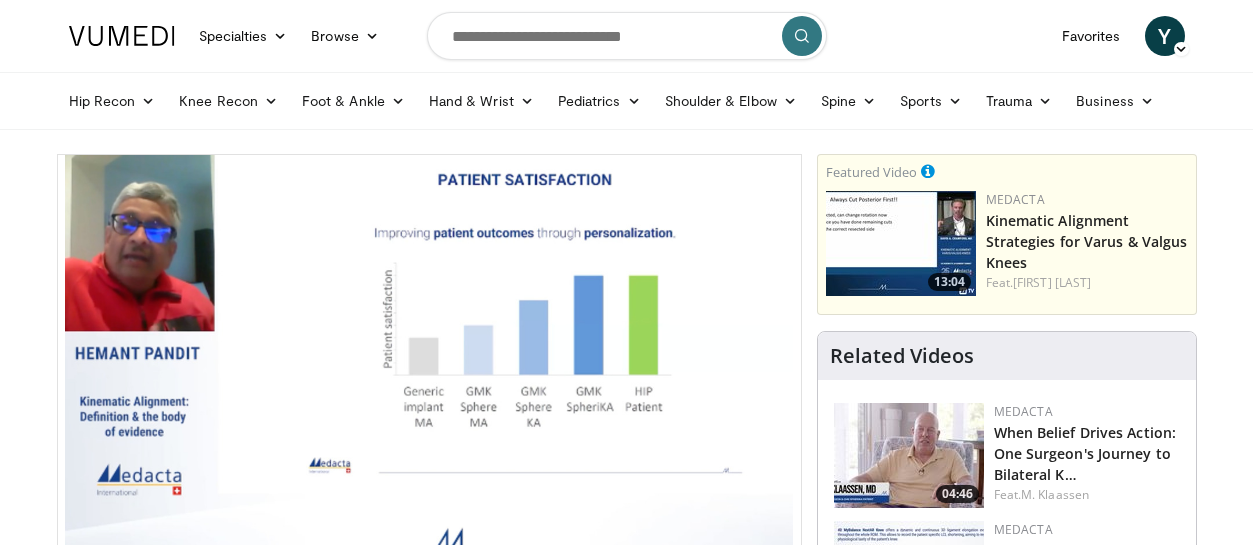 click at bounding box center (909, 455) 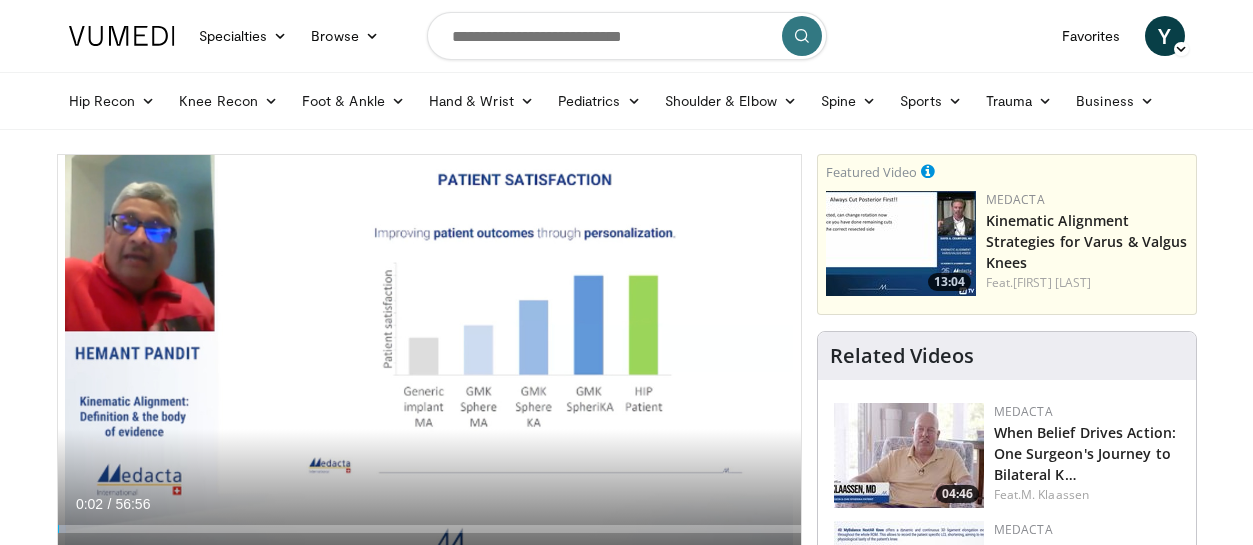 click at bounding box center (901, 243) 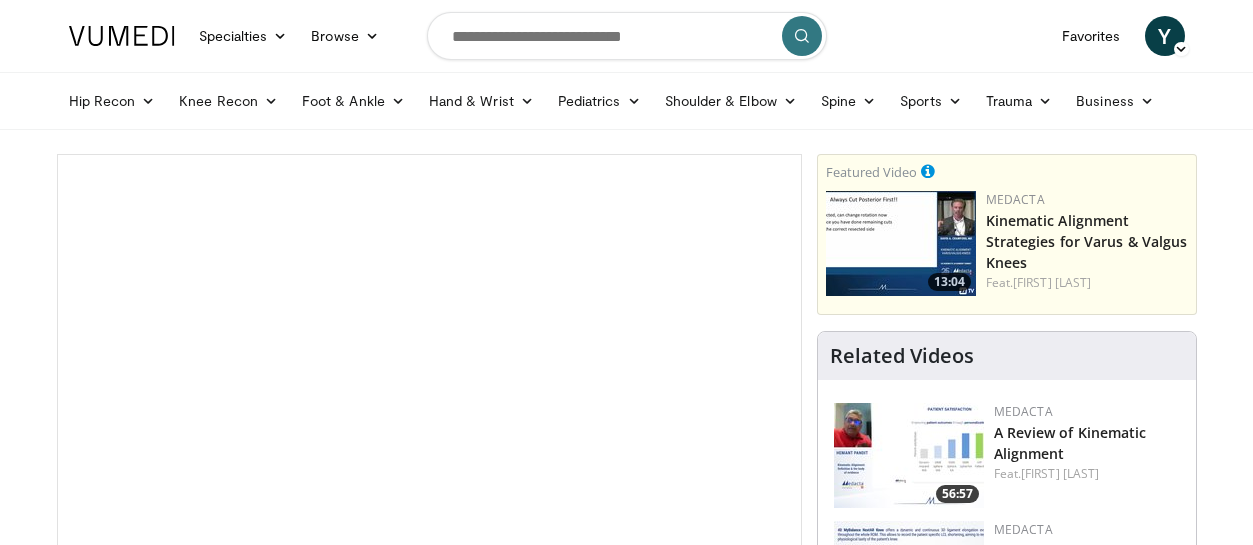 scroll, scrollTop: 0, scrollLeft: 0, axis: both 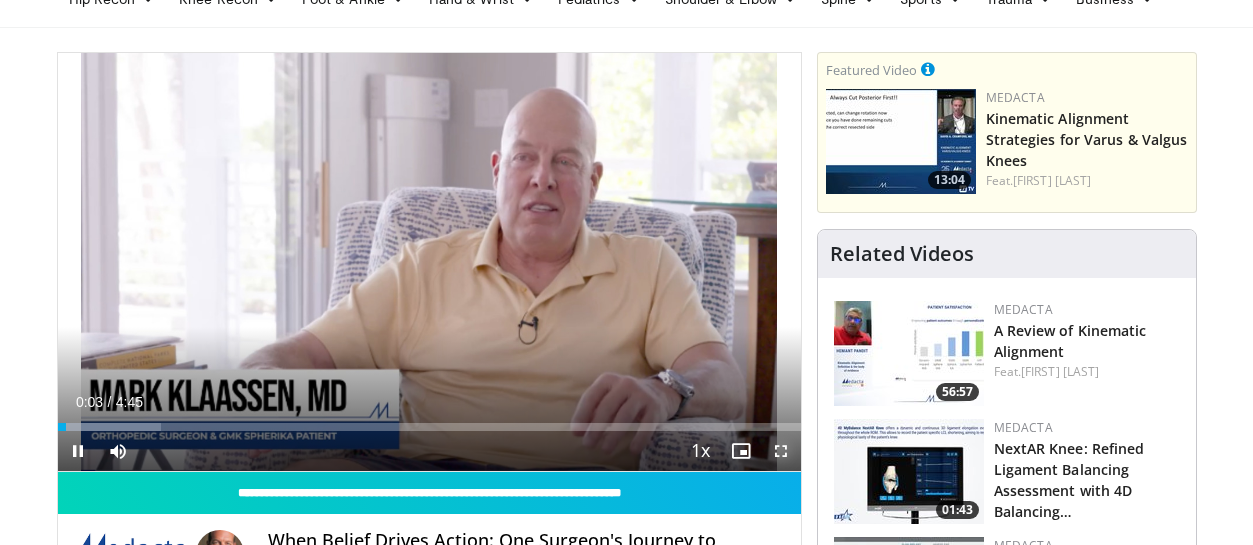 click at bounding box center [781, 451] 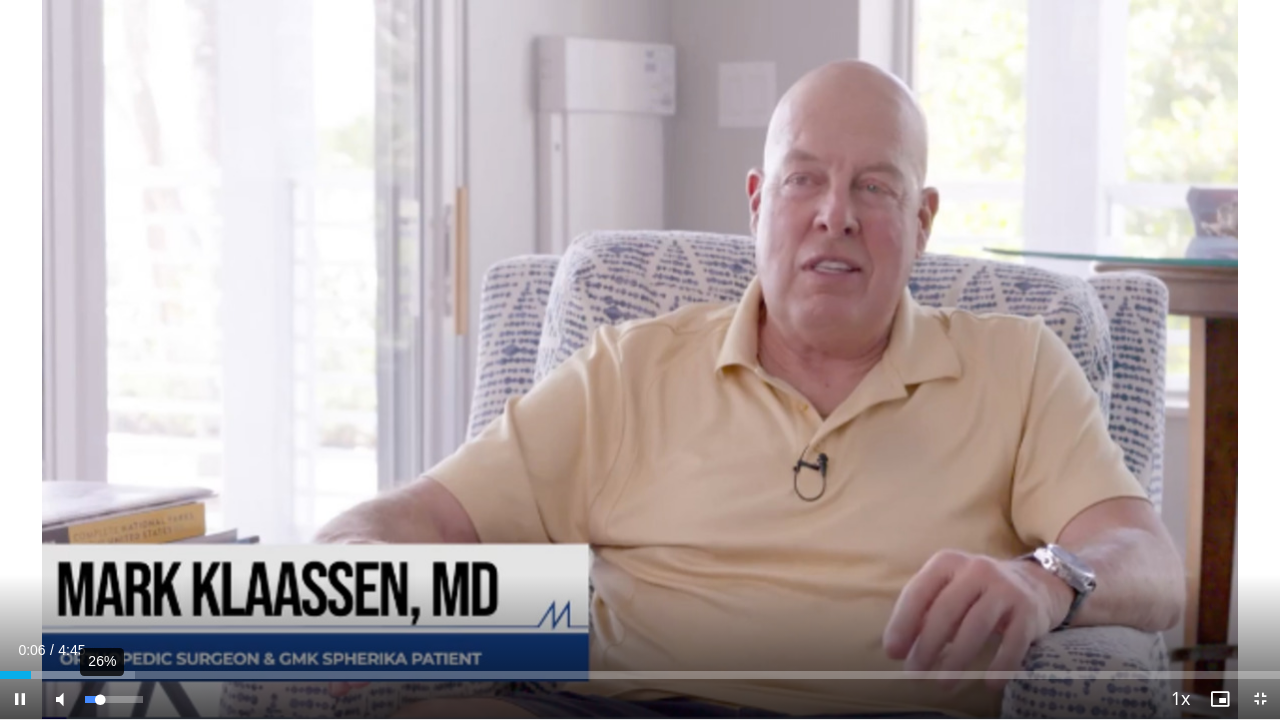 click on "26%" at bounding box center (113, 699) 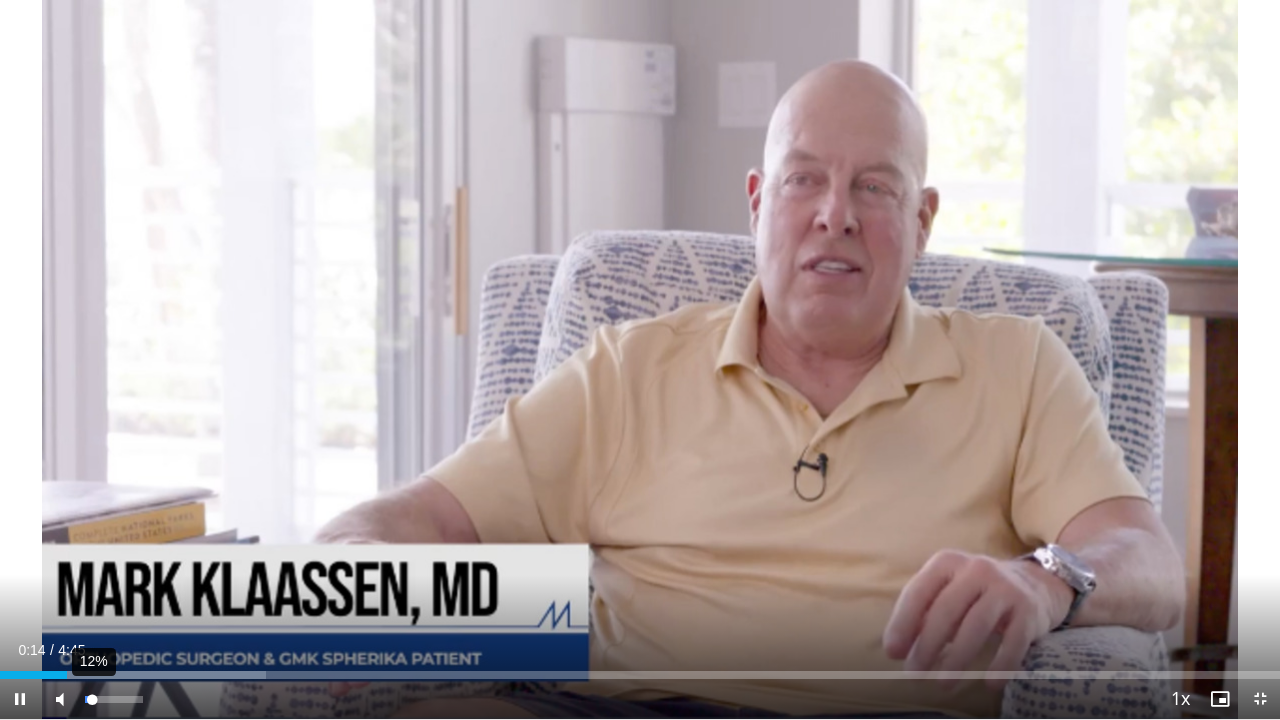 click on "12%" at bounding box center [113, 699] 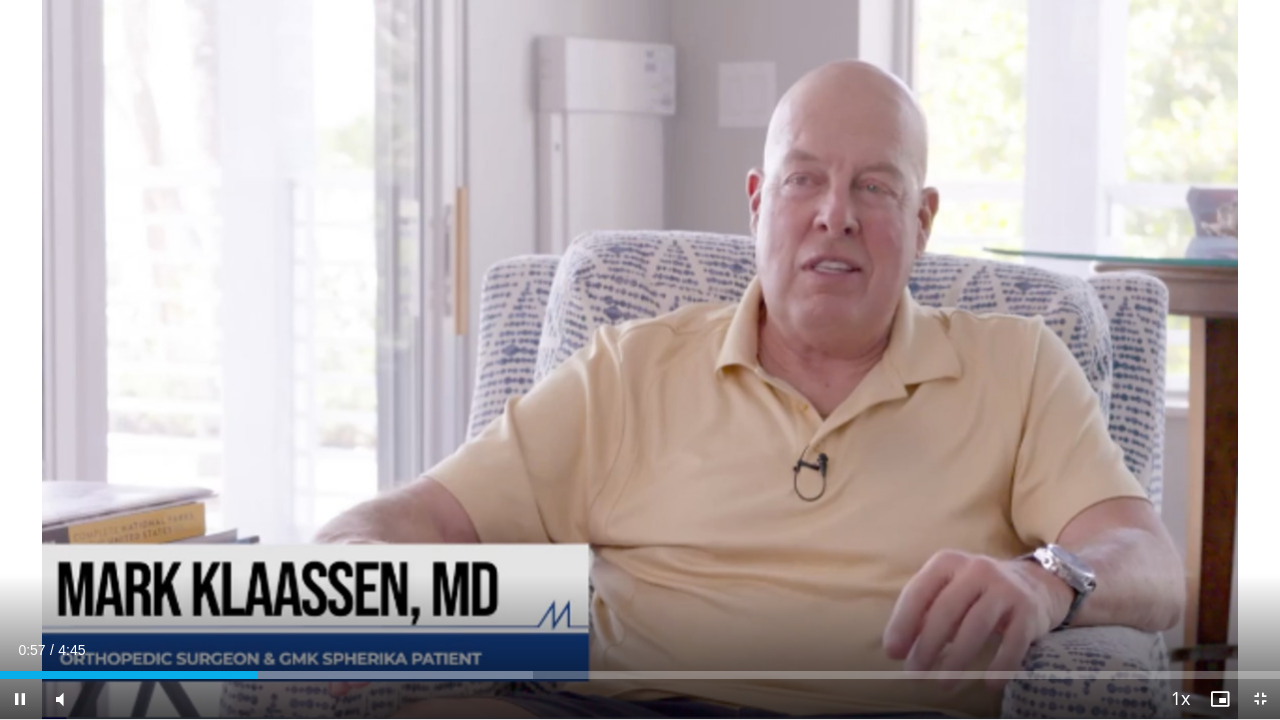 click on "10 seconds
Tap to unmute" at bounding box center (640, 359) 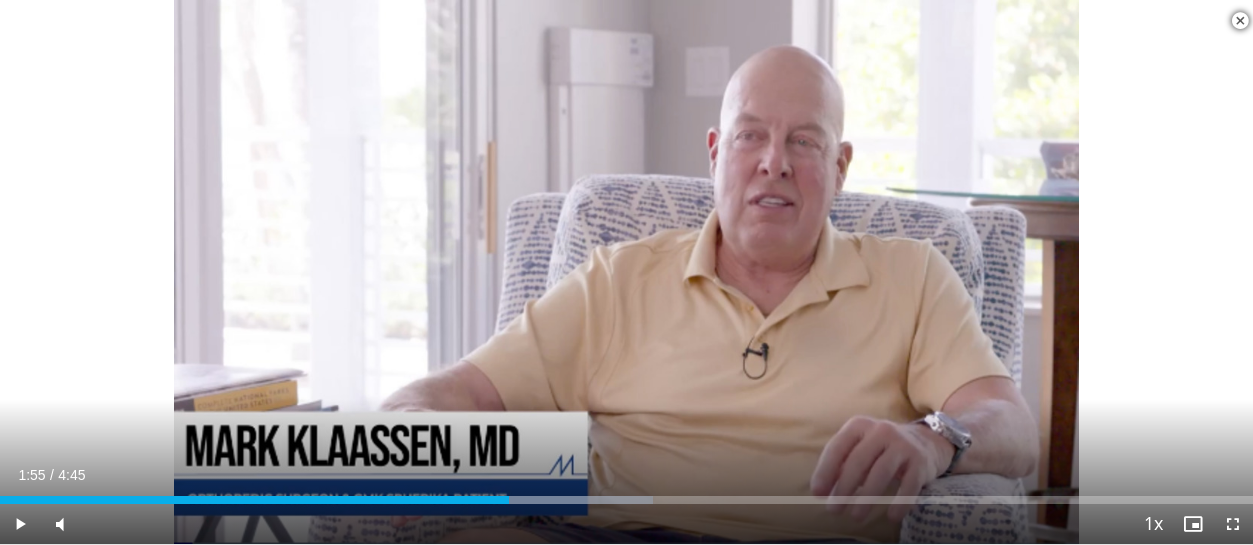 scroll, scrollTop: 572, scrollLeft: 0, axis: vertical 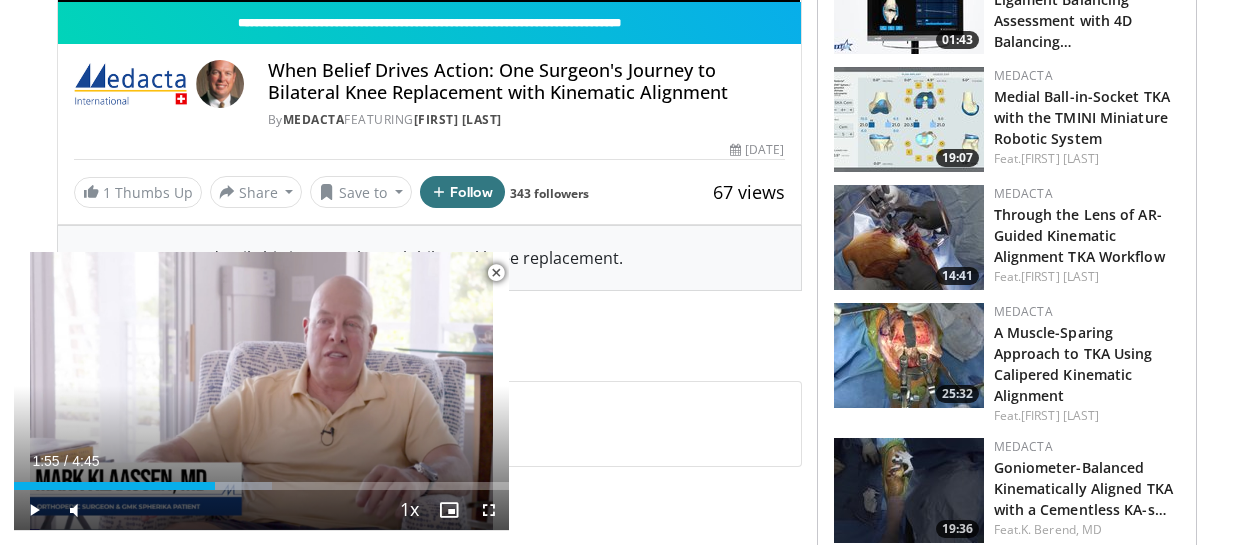 click at bounding box center [496, 273] 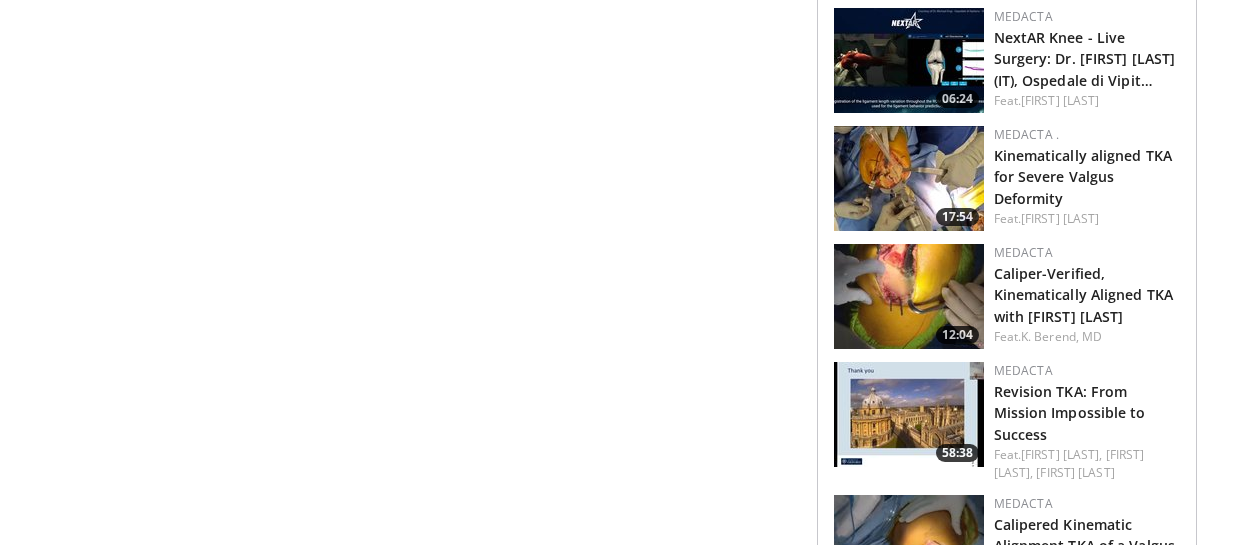scroll, scrollTop: 1505, scrollLeft: 0, axis: vertical 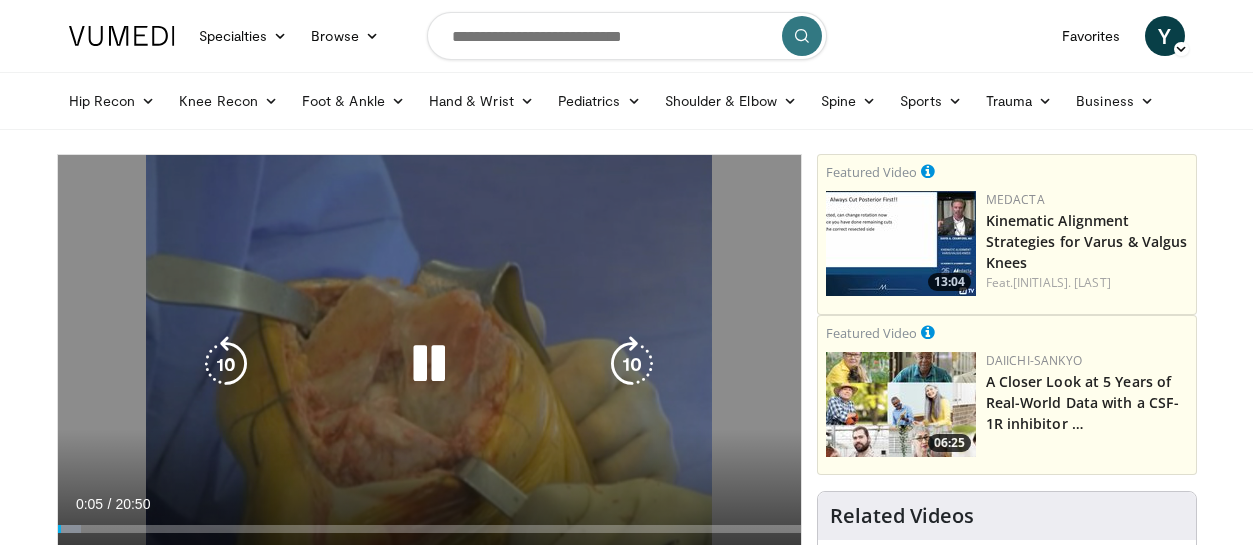 click at bounding box center [429, 364] 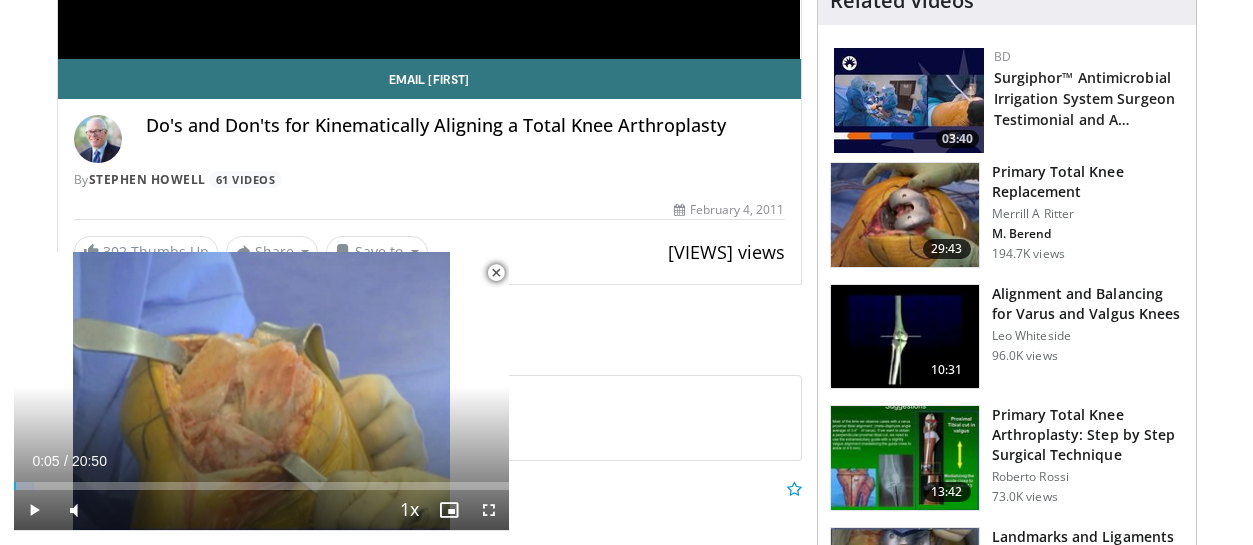 scroll, scrollTop: 518, scrollLeft: 0, axis: vertical 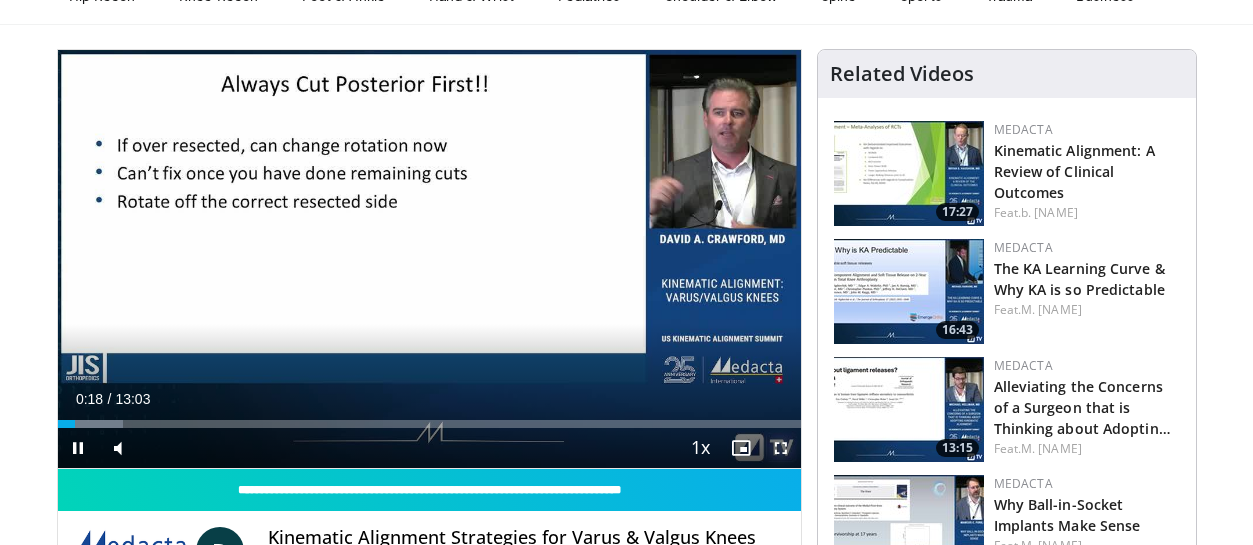 click at bounding box center [781, 448] 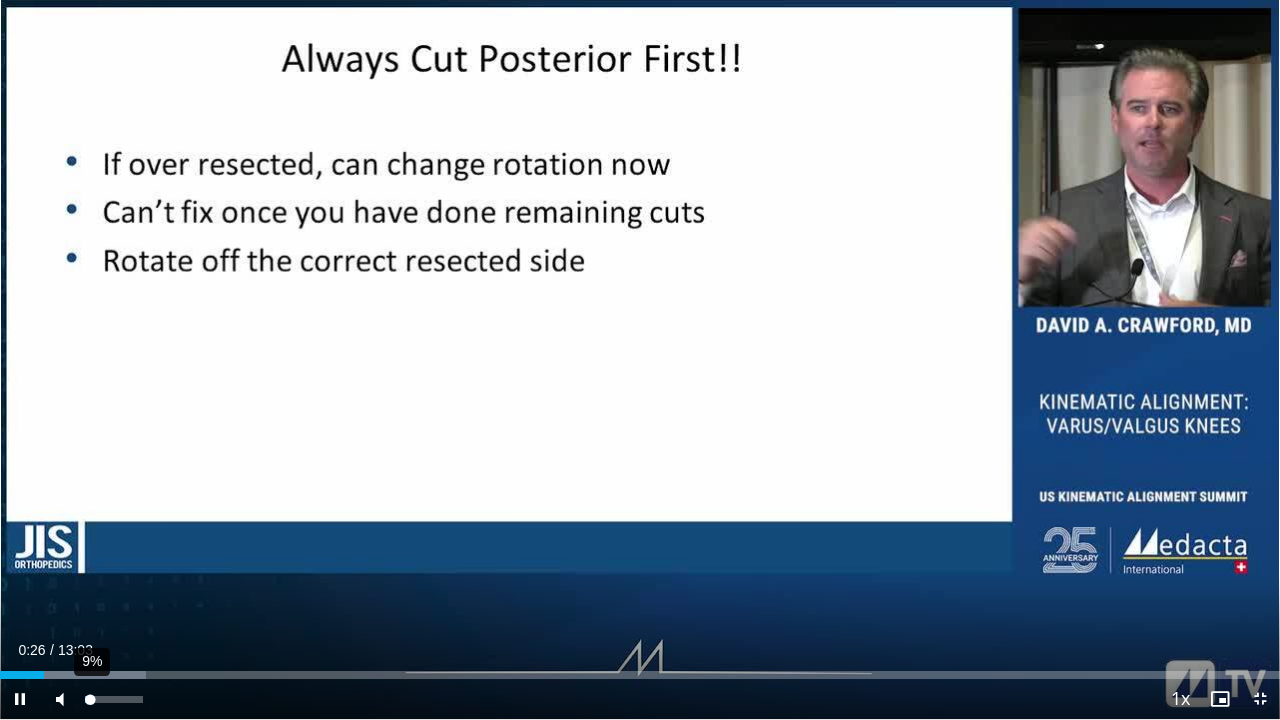 click at bounding box center [87, 699] 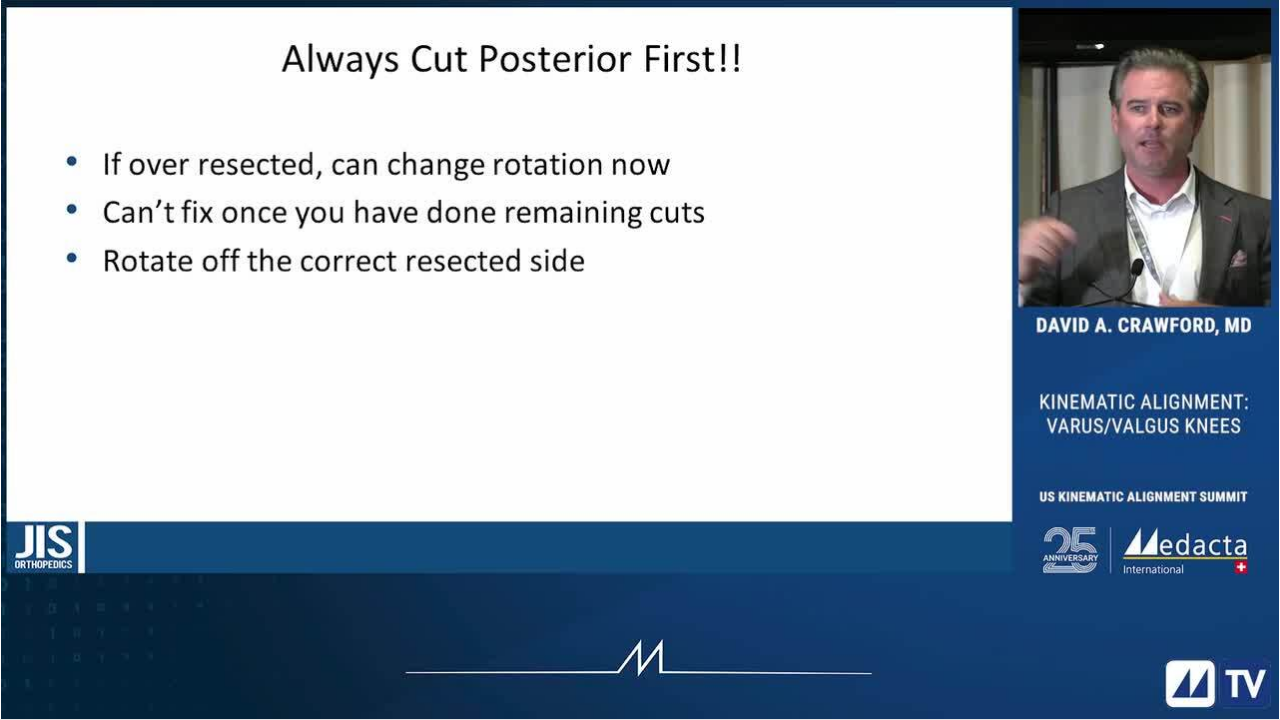 click on "10 seconds
Tap to unmute" at bounding box center [640, 359] 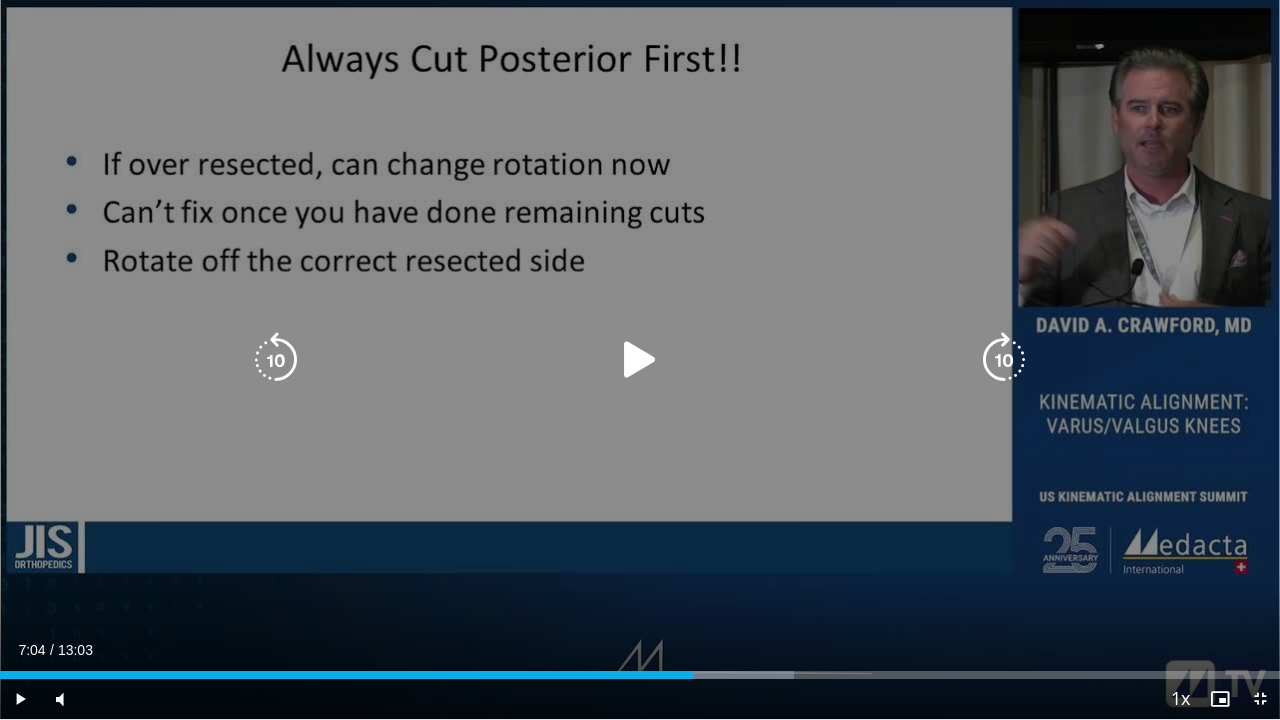 click at bounding box center (640, 360) 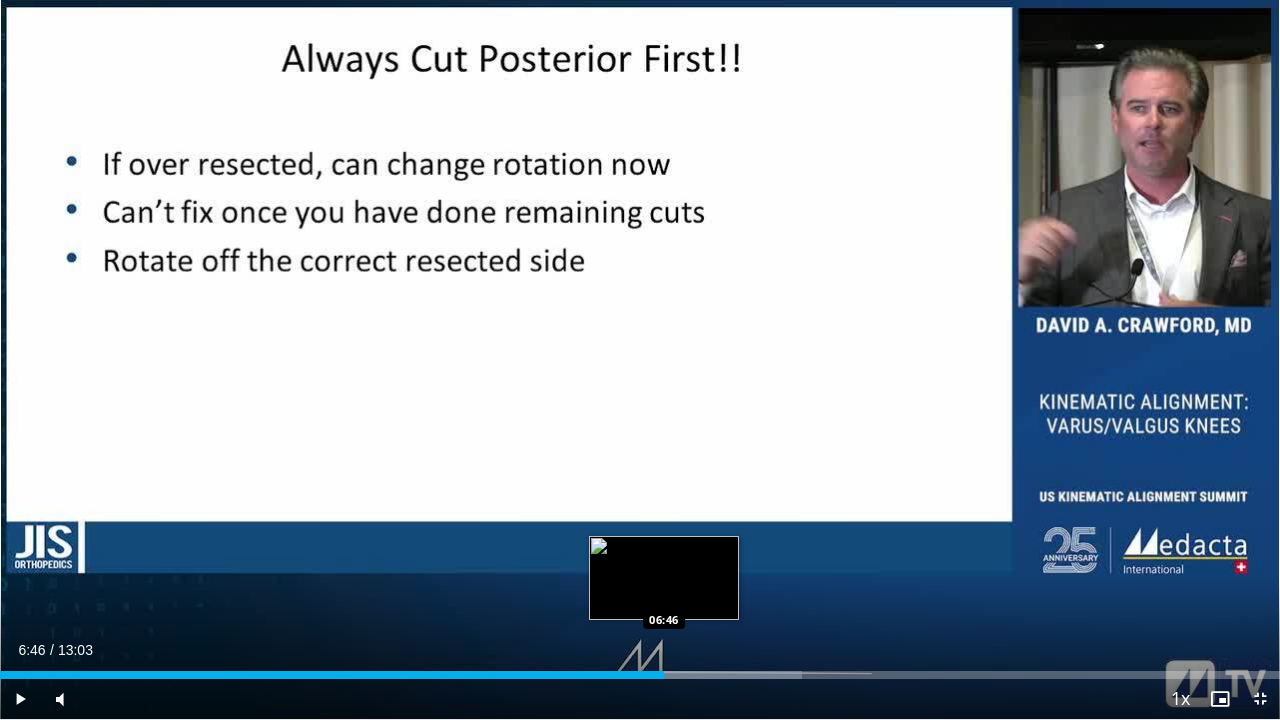 click on "06:46" at bounding box center (332, 675) 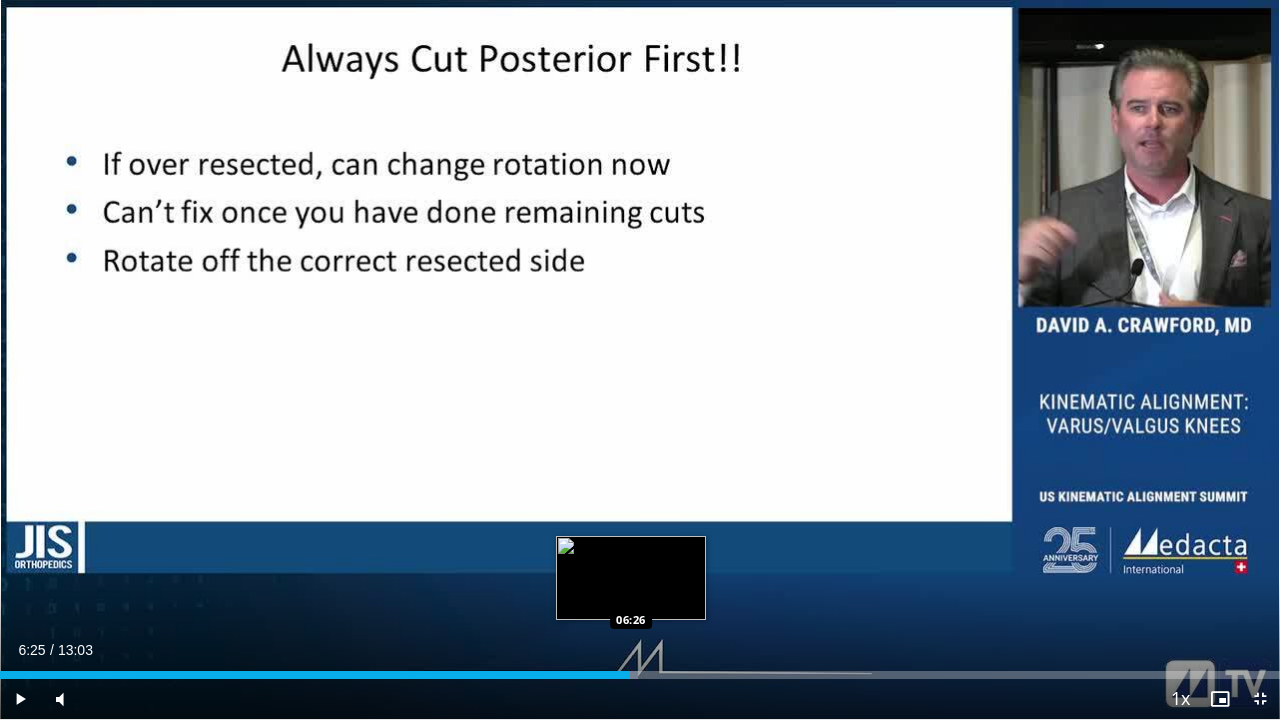 click on "Loaded :  49.85% 06:25 06:26" at bounding box center [640, 675] 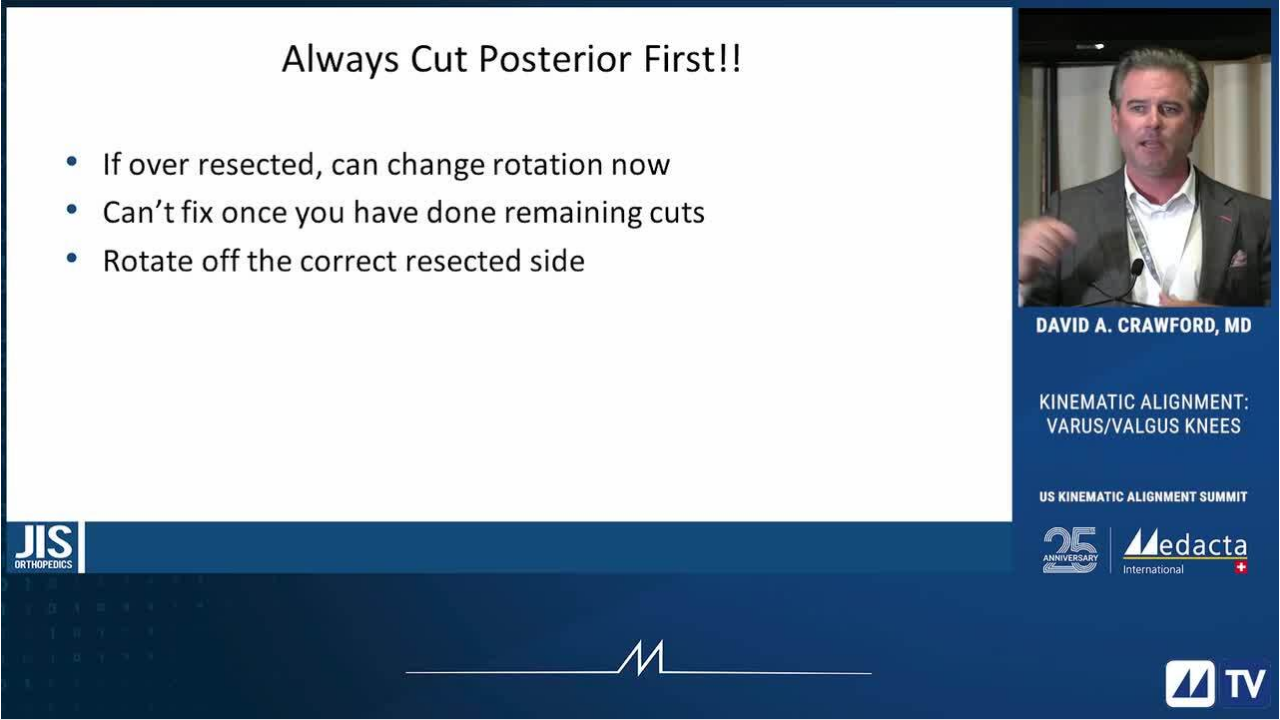 click at bounding box center (640, 360) 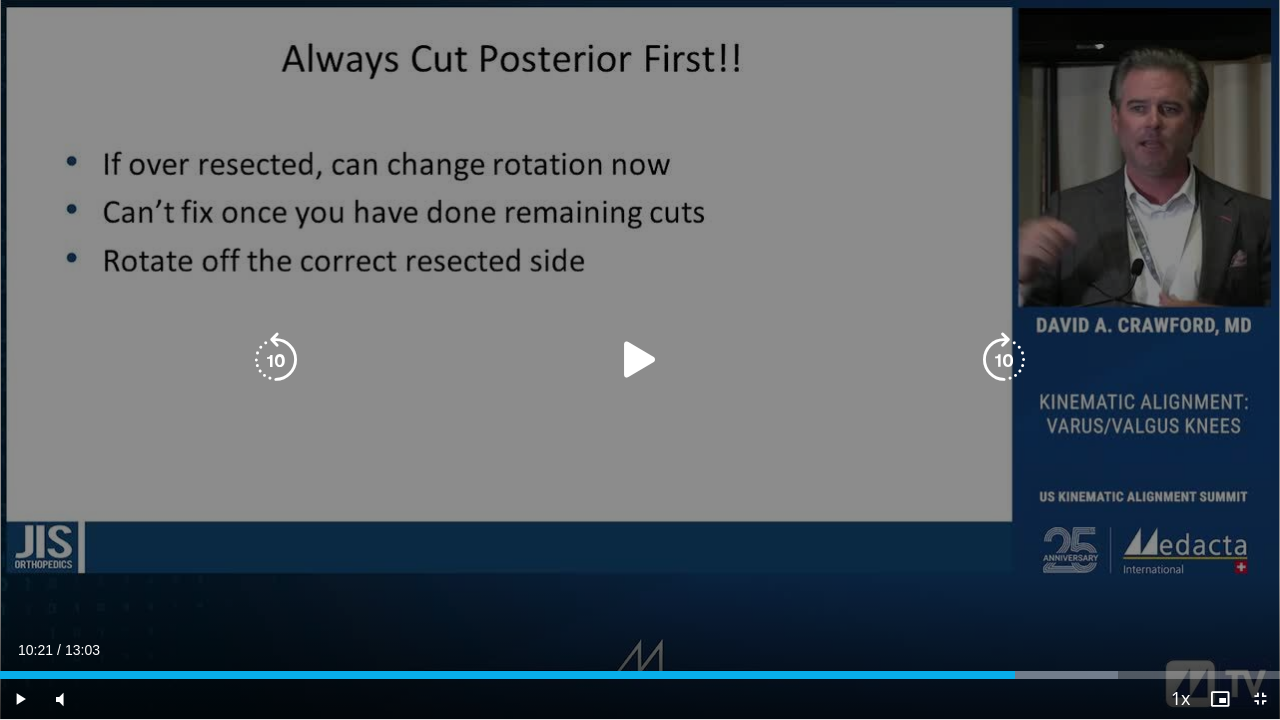 click at bounding box center [640, 360] 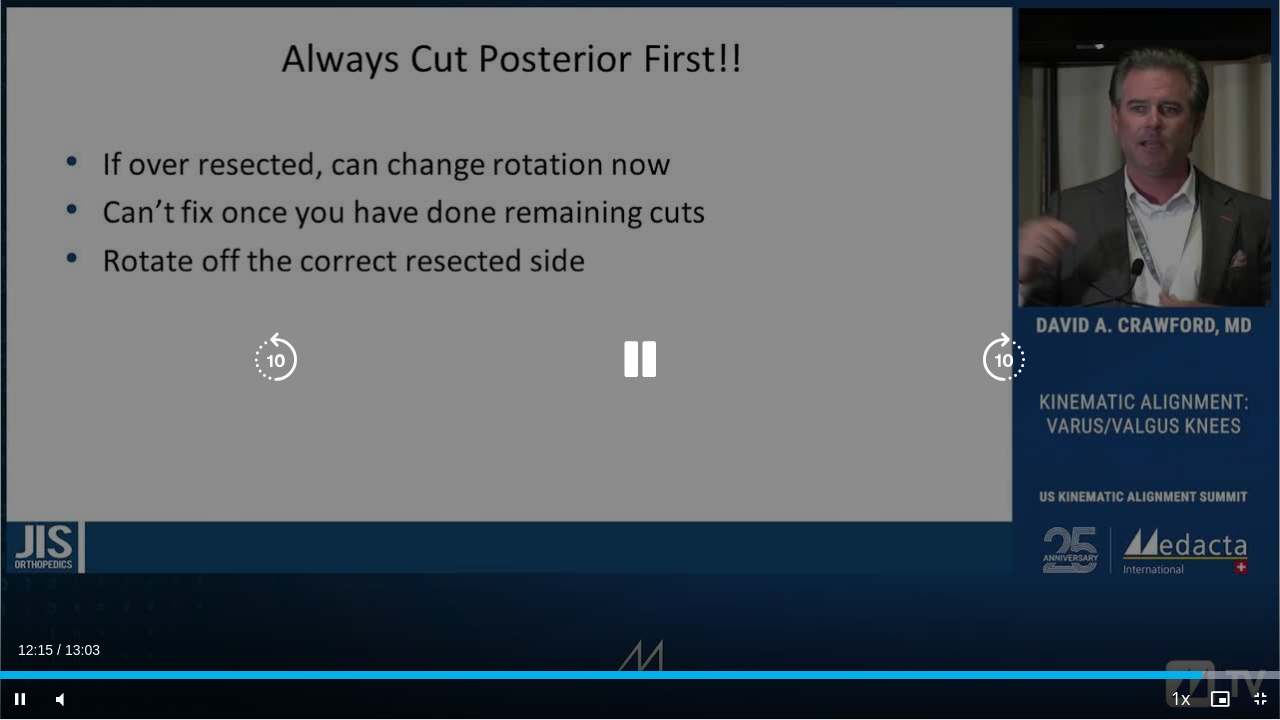 click at bounding box center (640, 360) 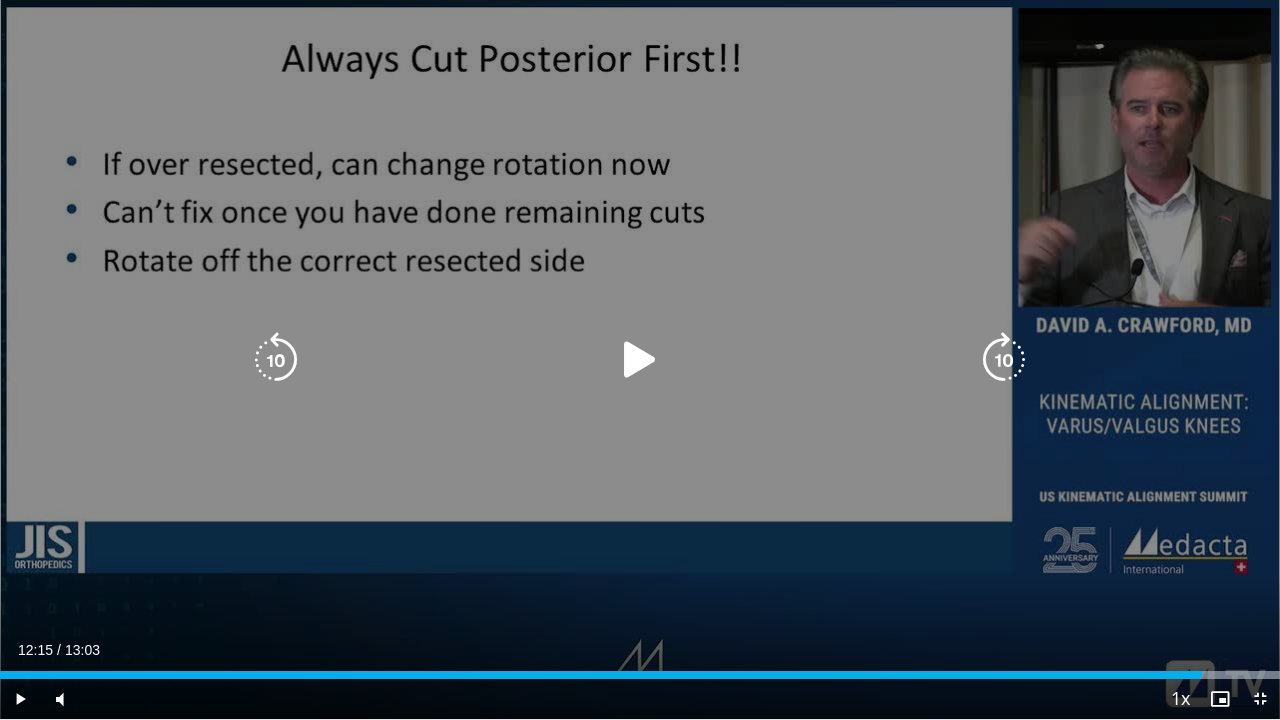 click at bounding box center (640, 360) 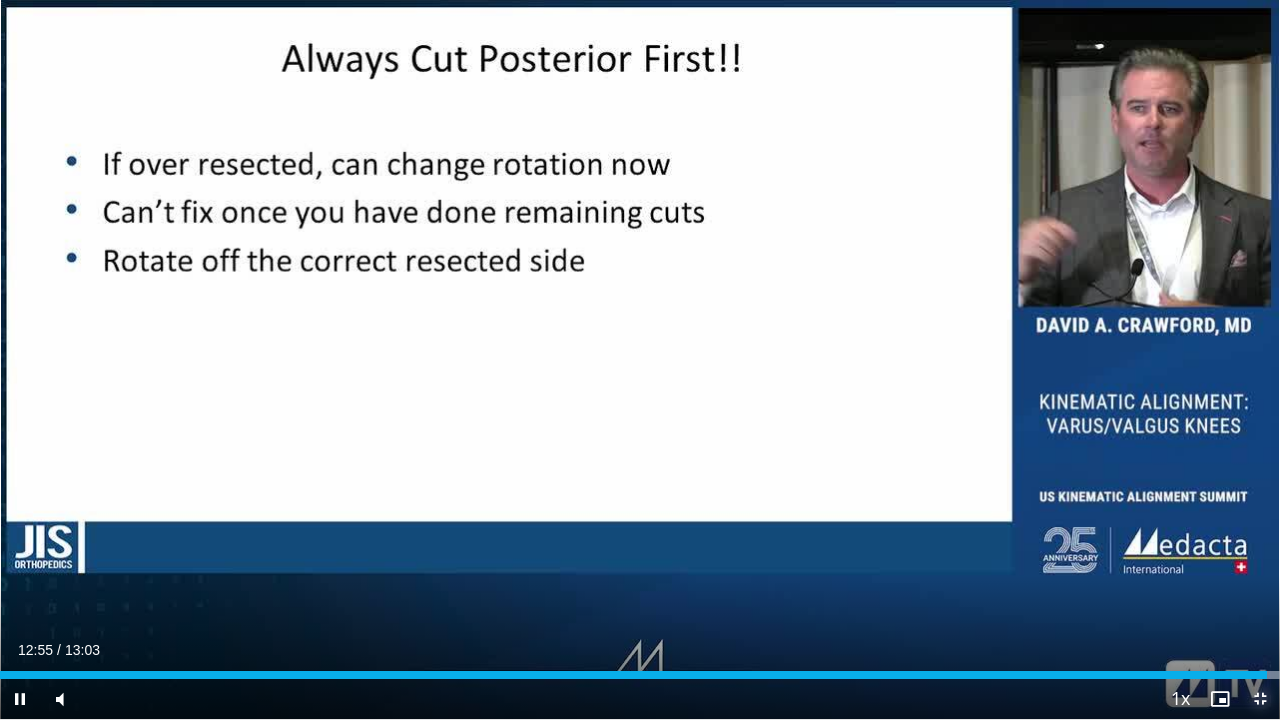 click at bounding box center (1260, 699) 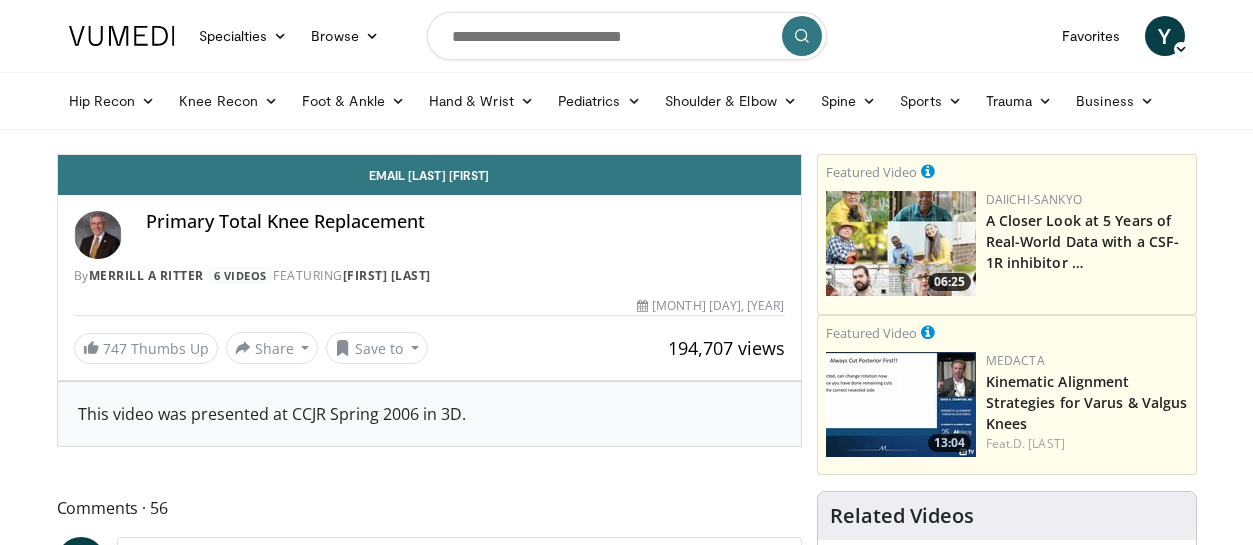 scroll, scrollTop: 0, scrollLeft: 0, axis: both 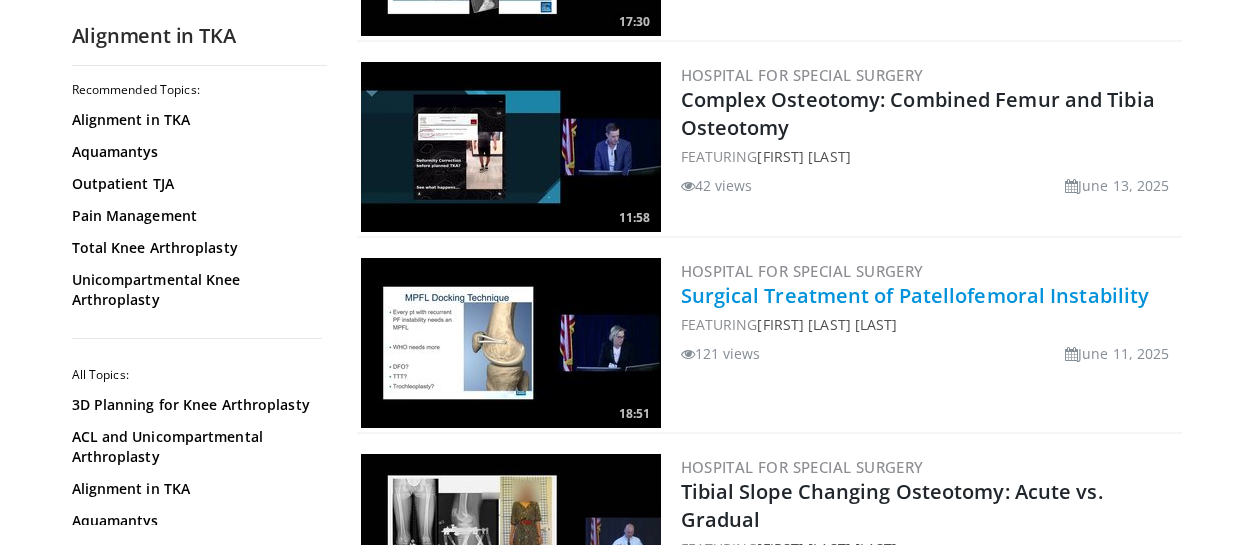 click on "Surgical Treatment of Patellofemoral Instability" at bounding box center (915, 295) 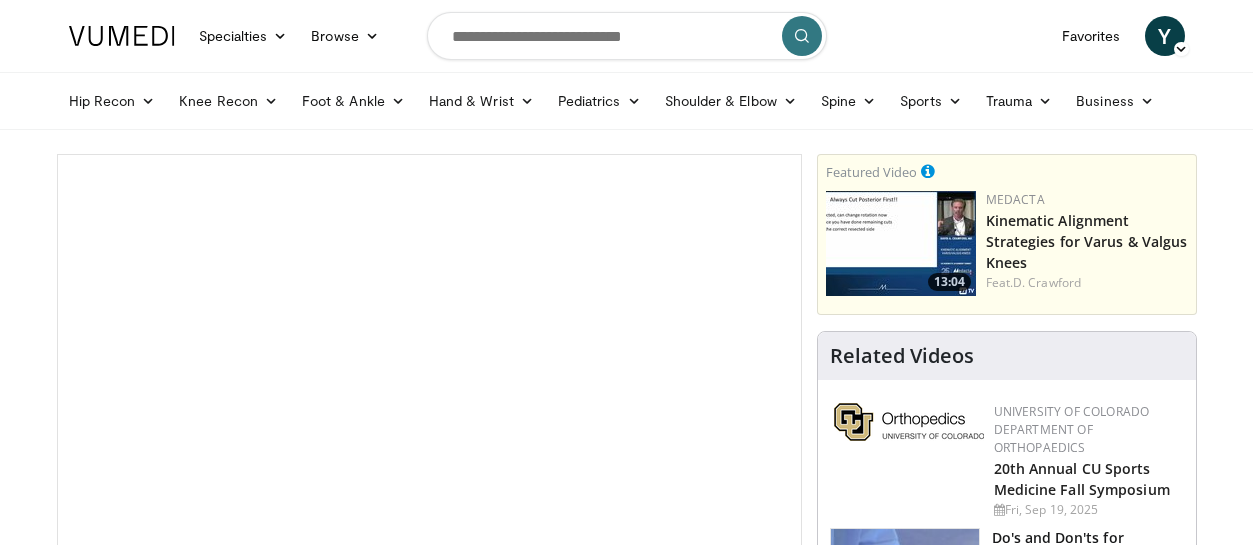 scroll, scrollTop: 0, scrollLeft: 0, axis: both 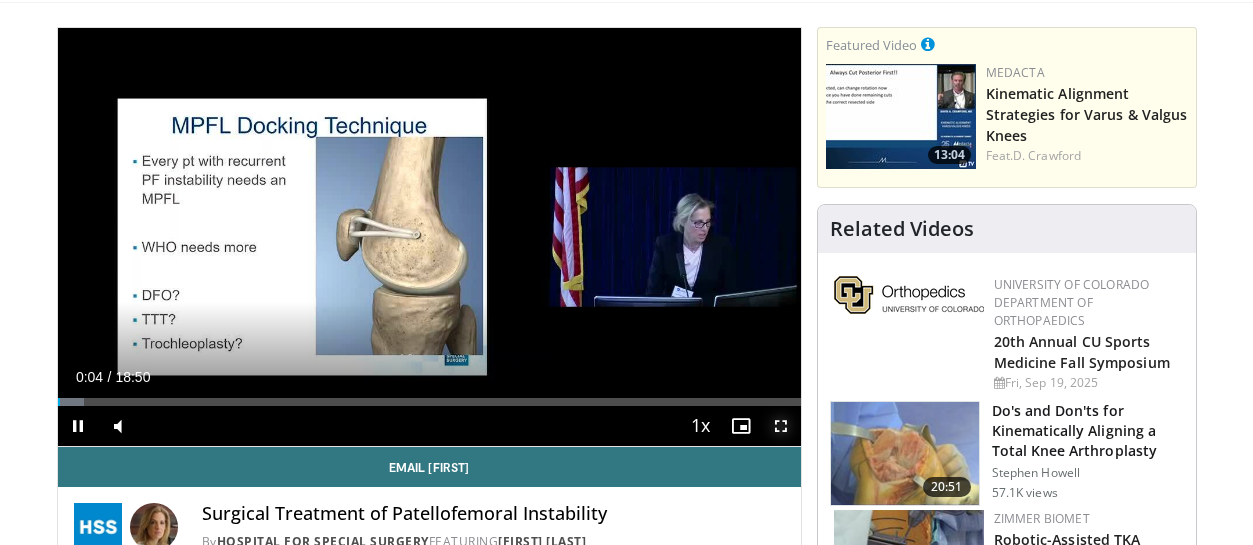 click at bounding box center (781, 426) 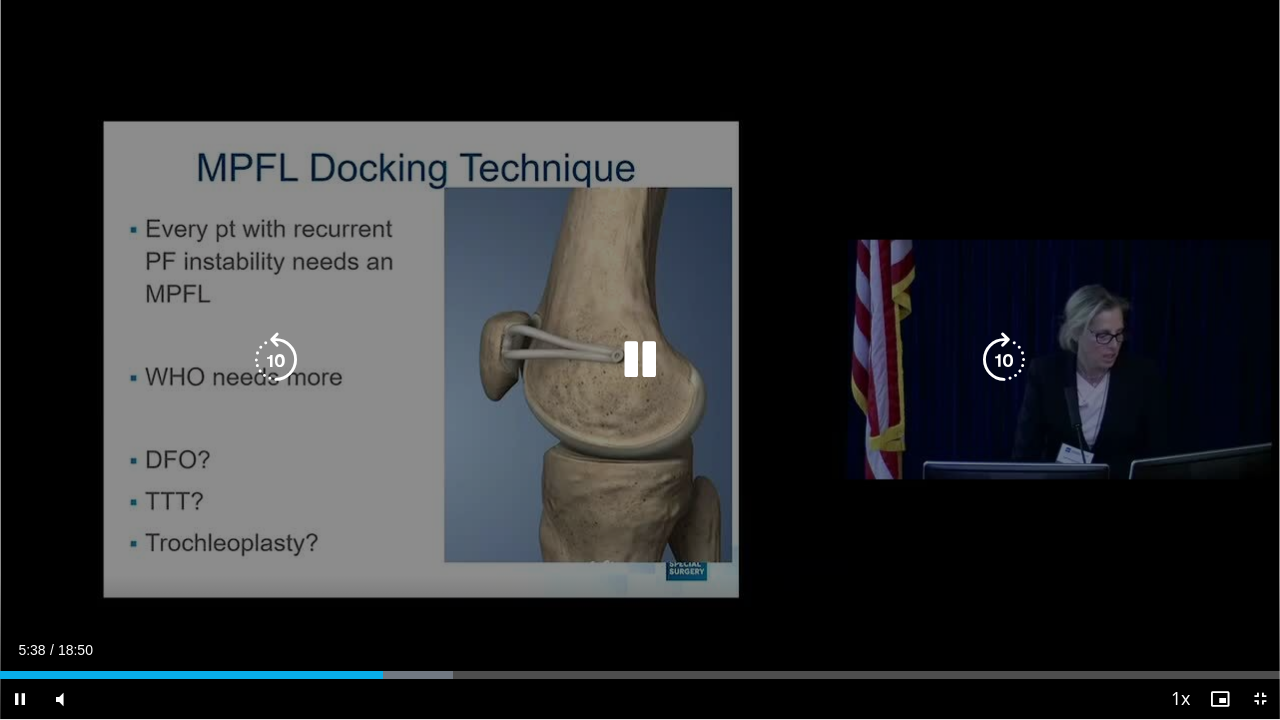 click at bounding box center [640, 360] 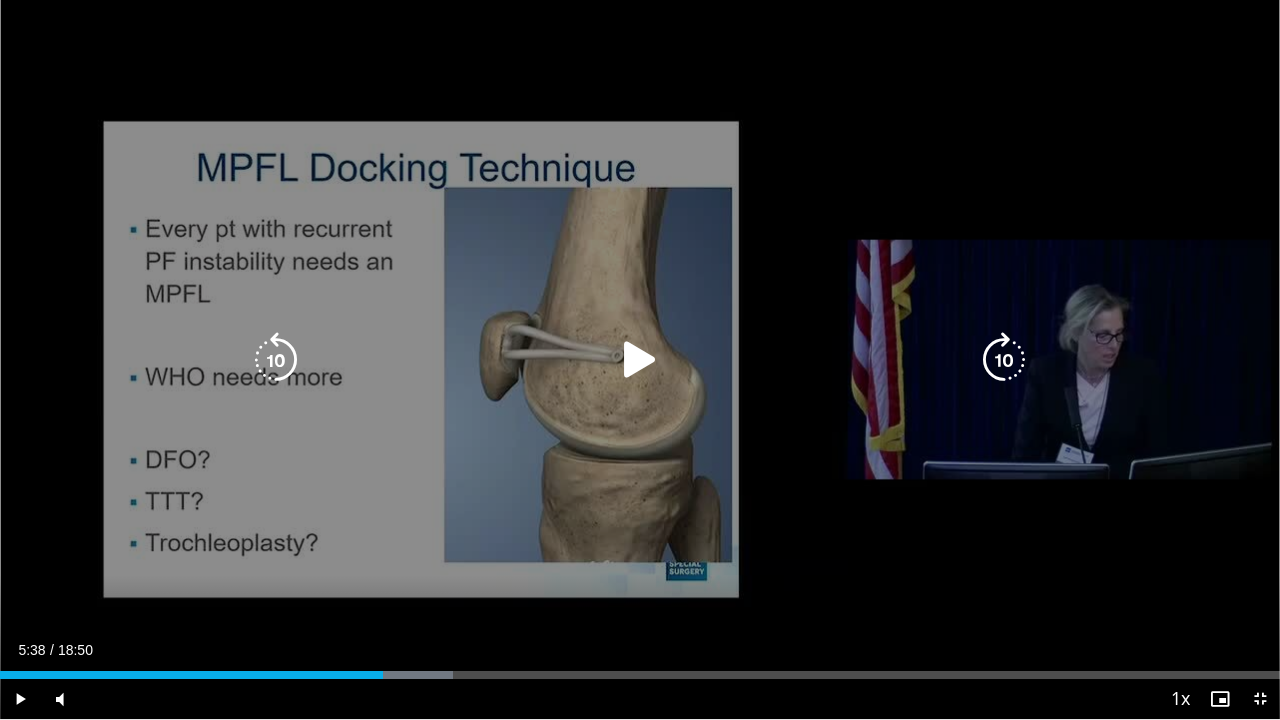 click at bounding box center (640, 360) 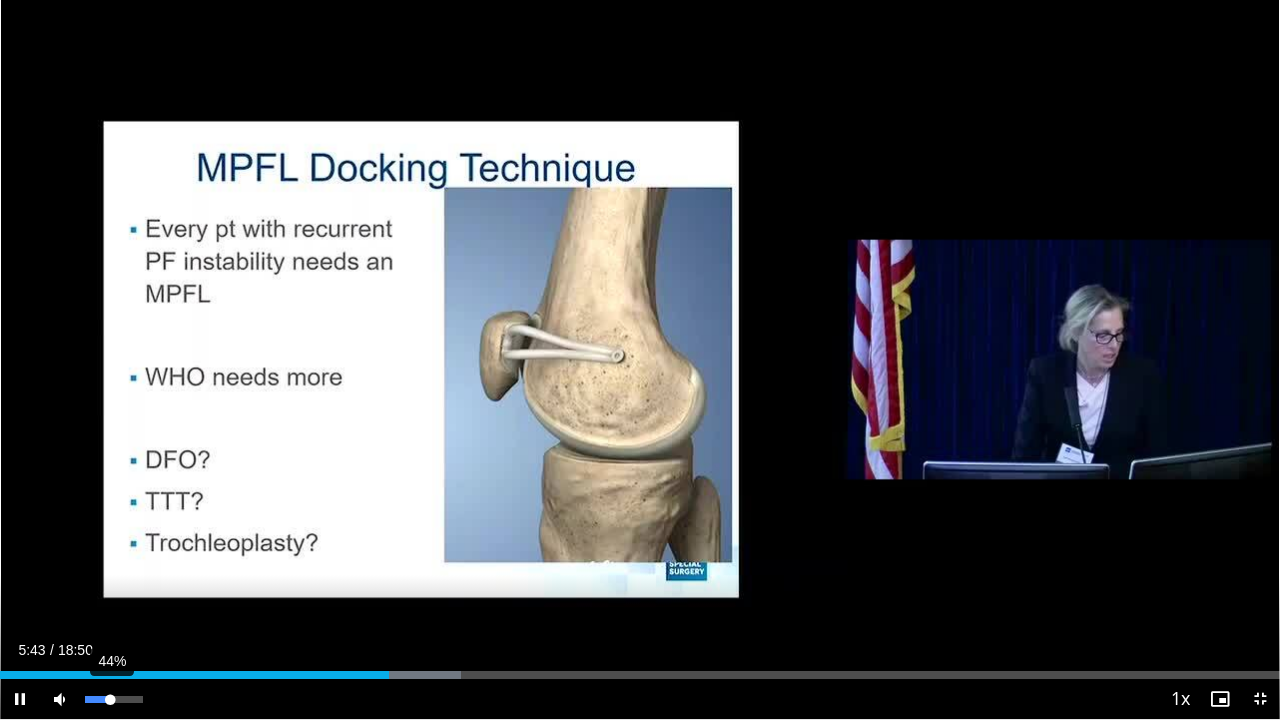 click on "44%" at bounding box center (113, 699) 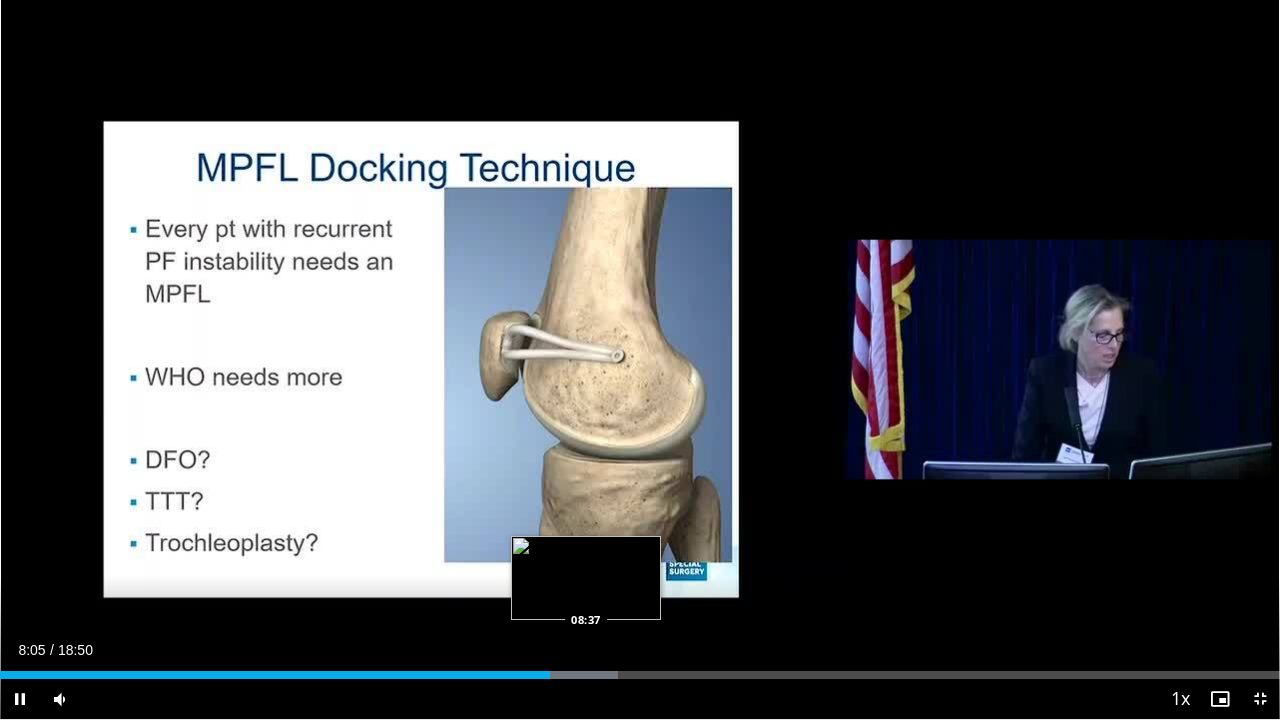 click at bounding box center [565, 675] 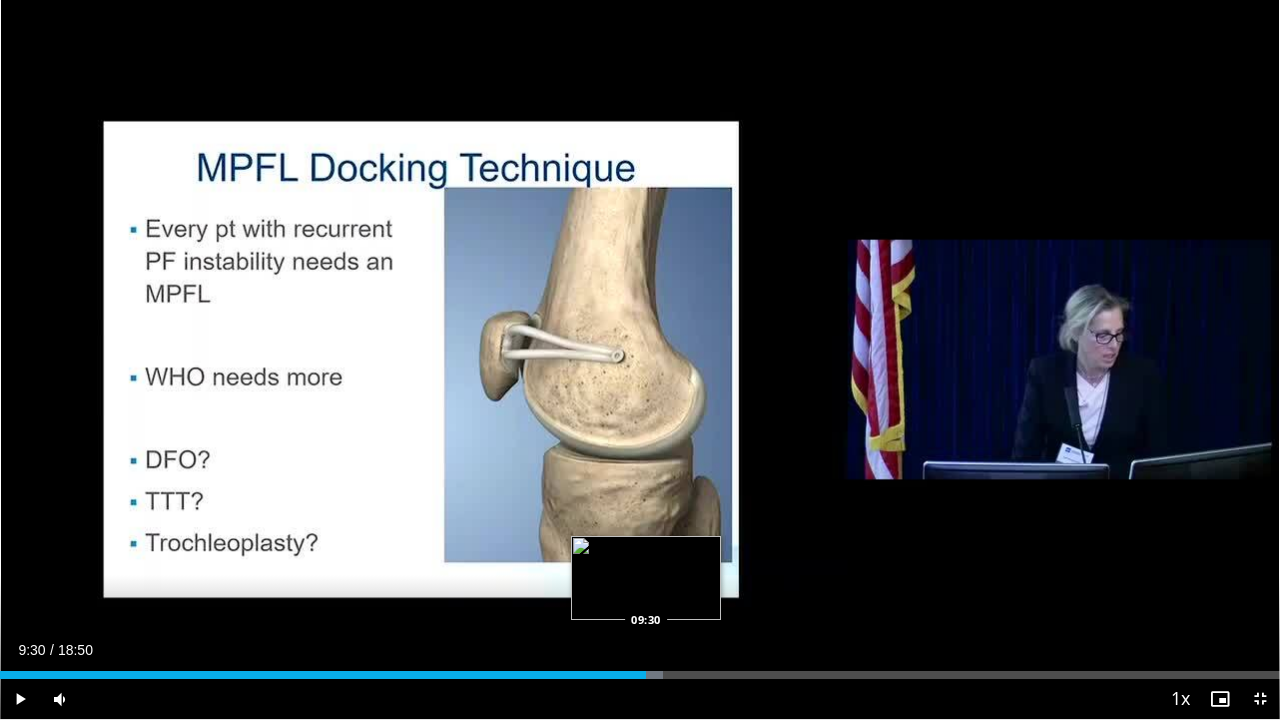 click at bounding box center [638, 675] 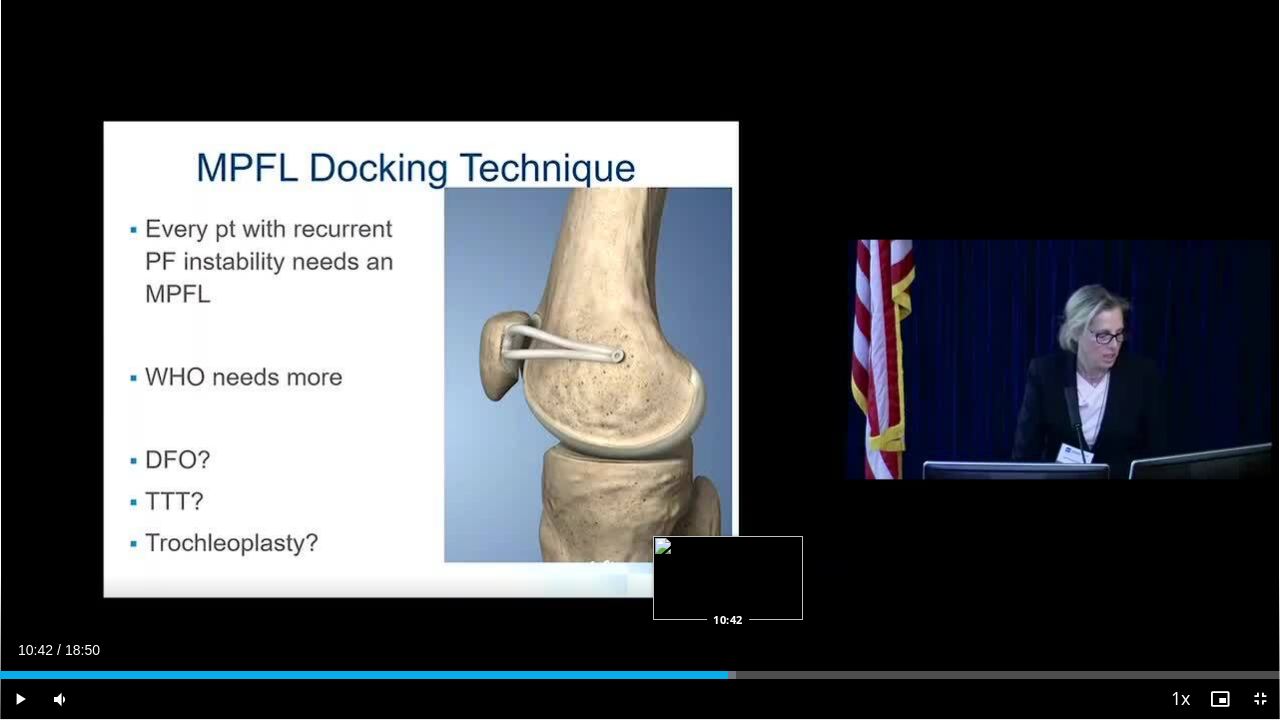 click at bounding box center (682, 675) 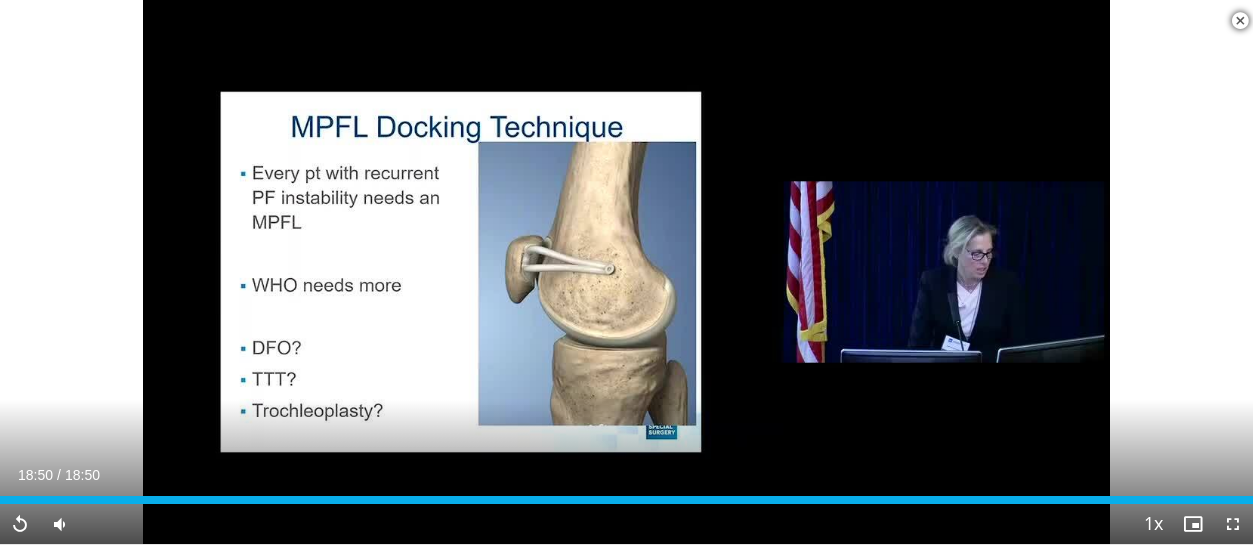 scroll, scrollTop: 388, scrollLeft: 0, axis: vertical 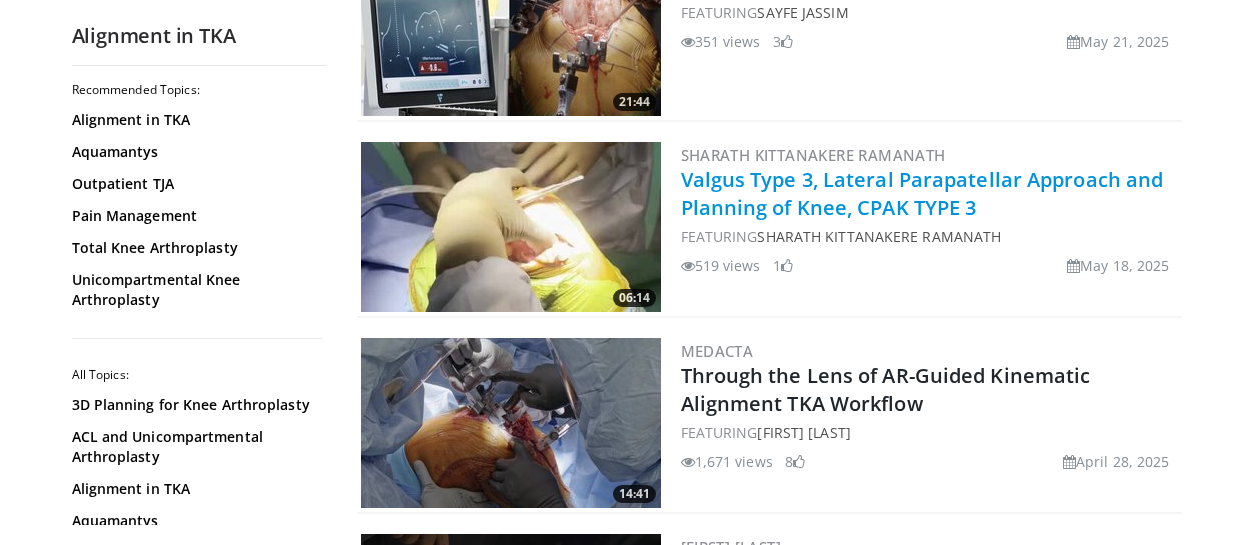 click on "Valgus Type 3, Lateral Parapatellar Approach and Planning of Knee, CPAK TYPE 3" at bounding box center (922, 193) 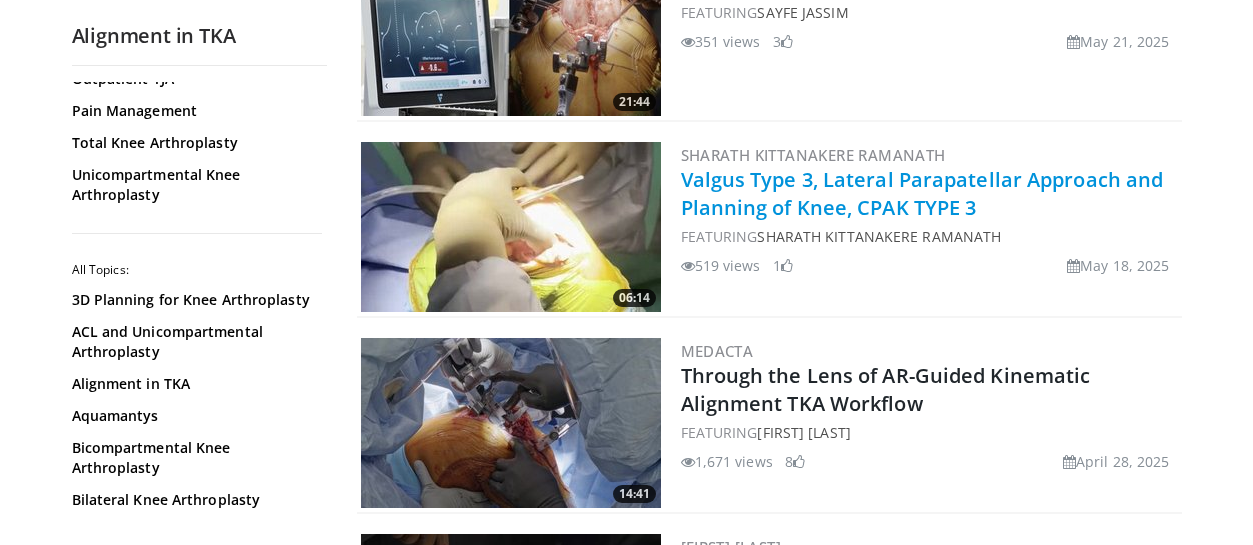 scroll, scrollTop: 110, scrollLeft: 0, axis: vertical 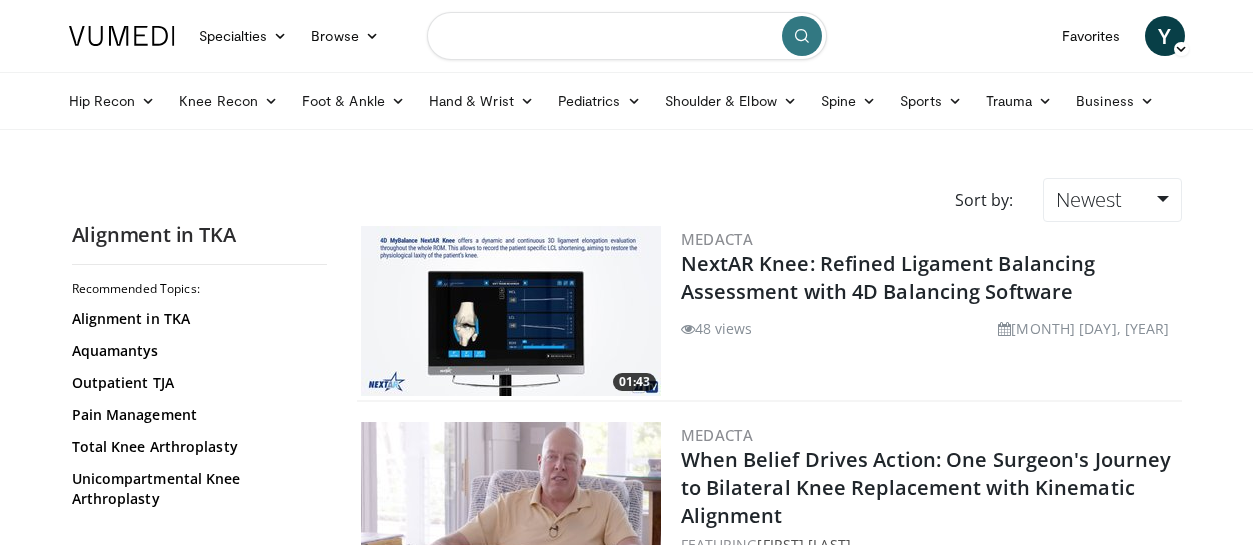 click at bounding box center (627, 36) 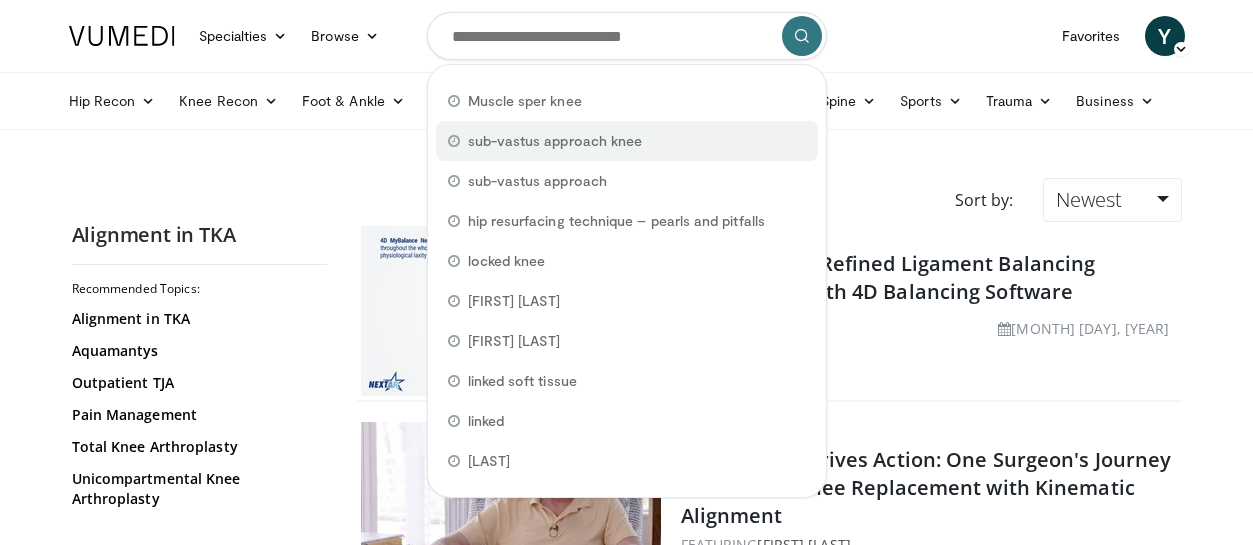 click on "sub-vastus approach knee" at bounding box center [555, 141] 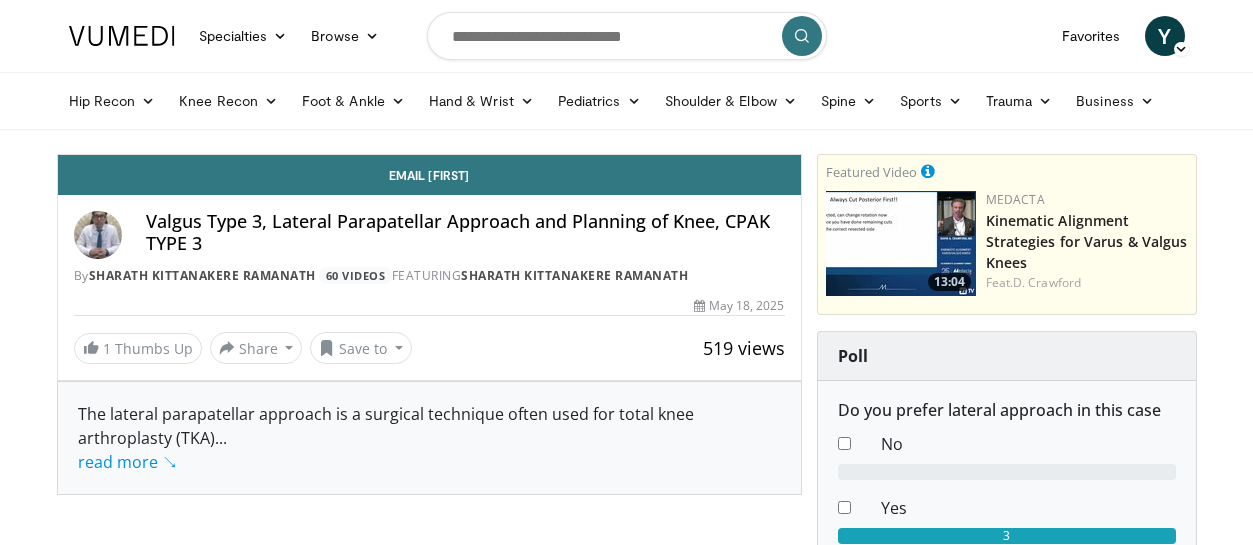 scroll, scrollTop: 0, scrollLeft: 0, axis: both 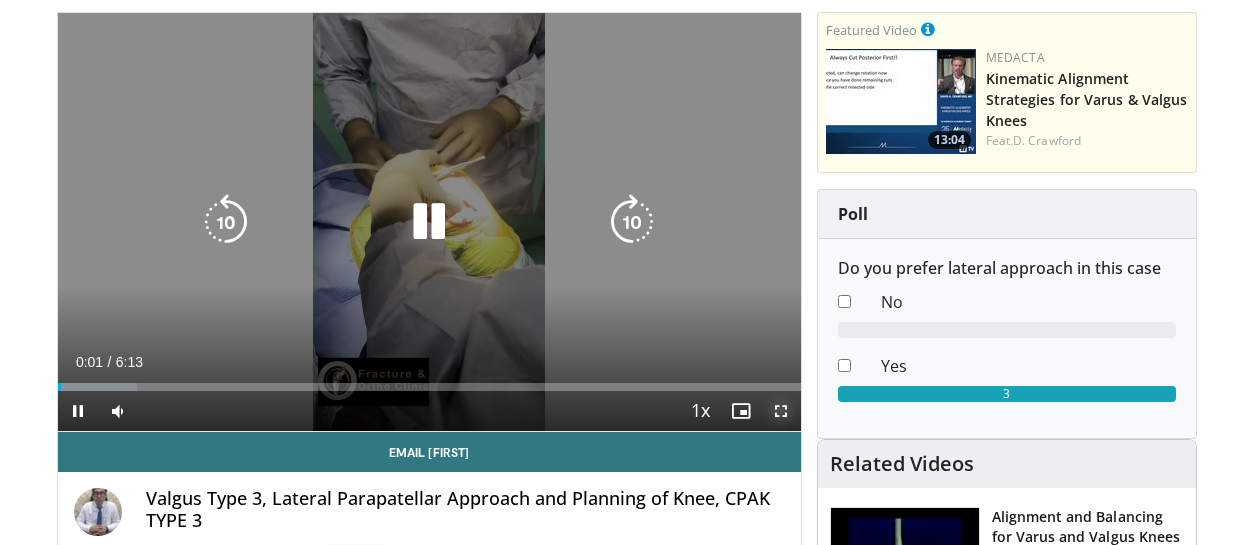drag, startPoint x: 775, startPoint y: 405, endPoint x: 781, endPoint y: 526, distance: 121.14867 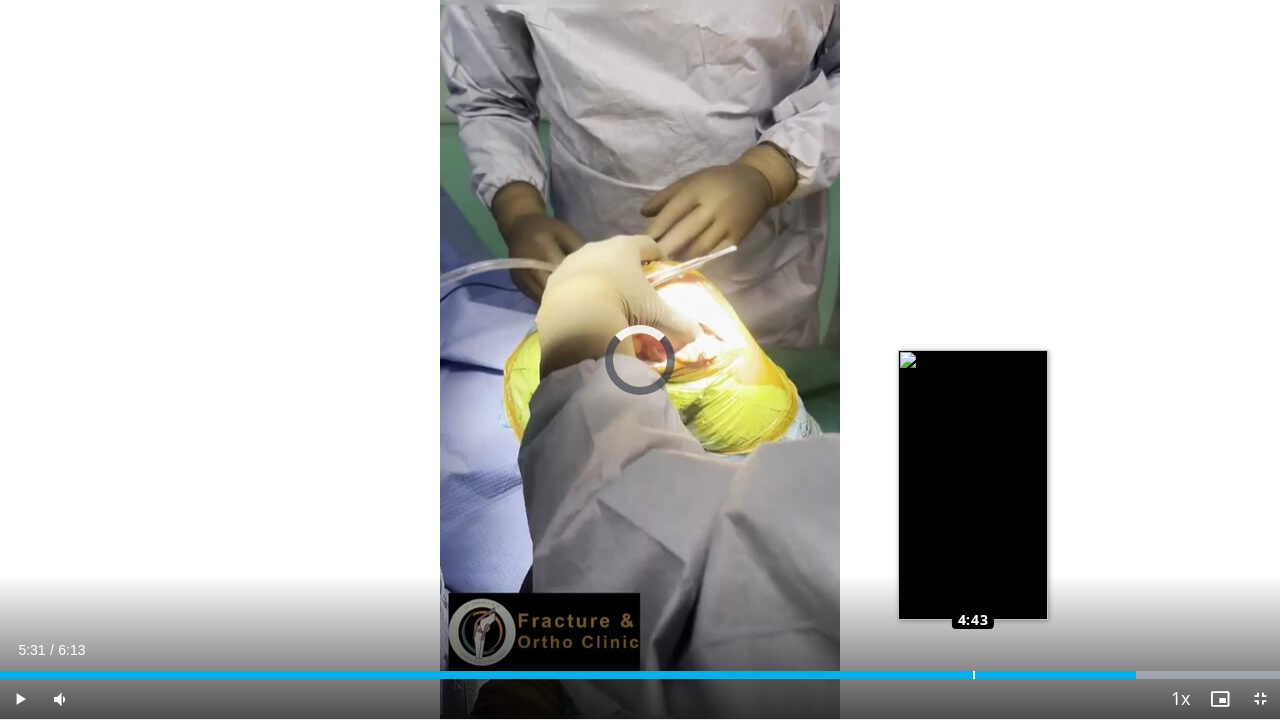click on "5:31" at bounding box center (568, 675) 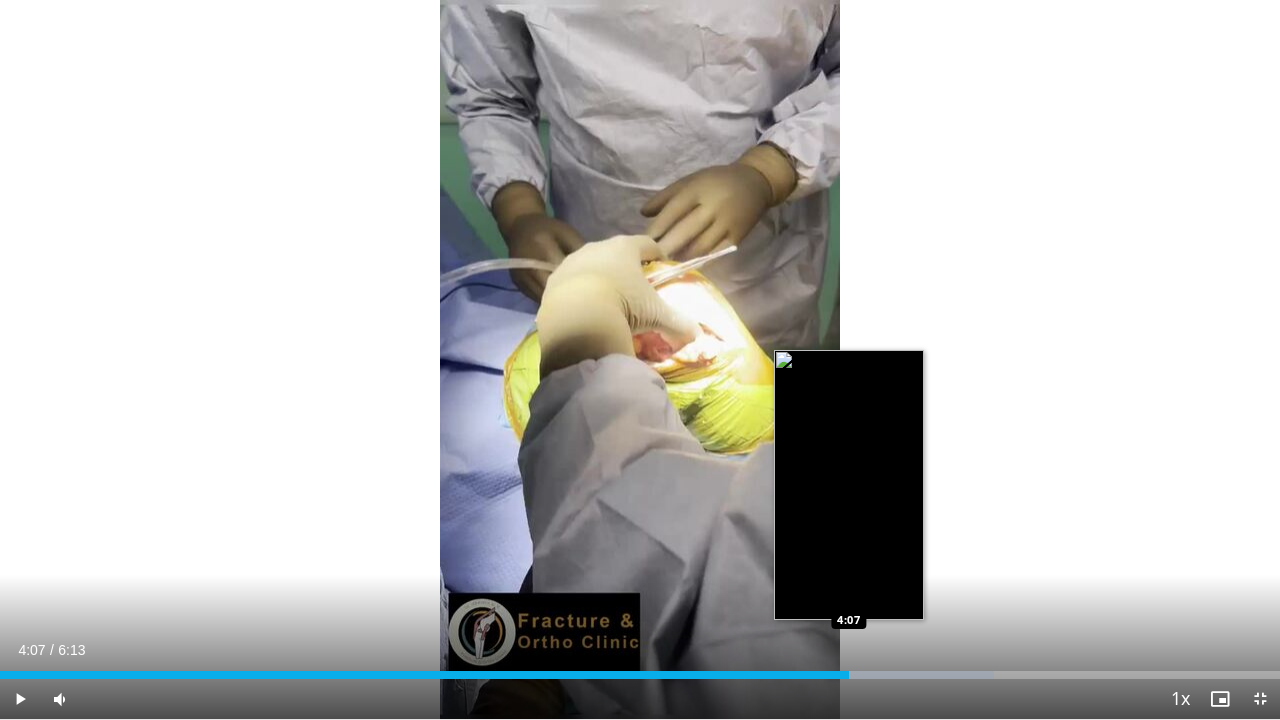 click on "Loaded :  77.64% 4:07 4:07" at bounding box center (640, 669) 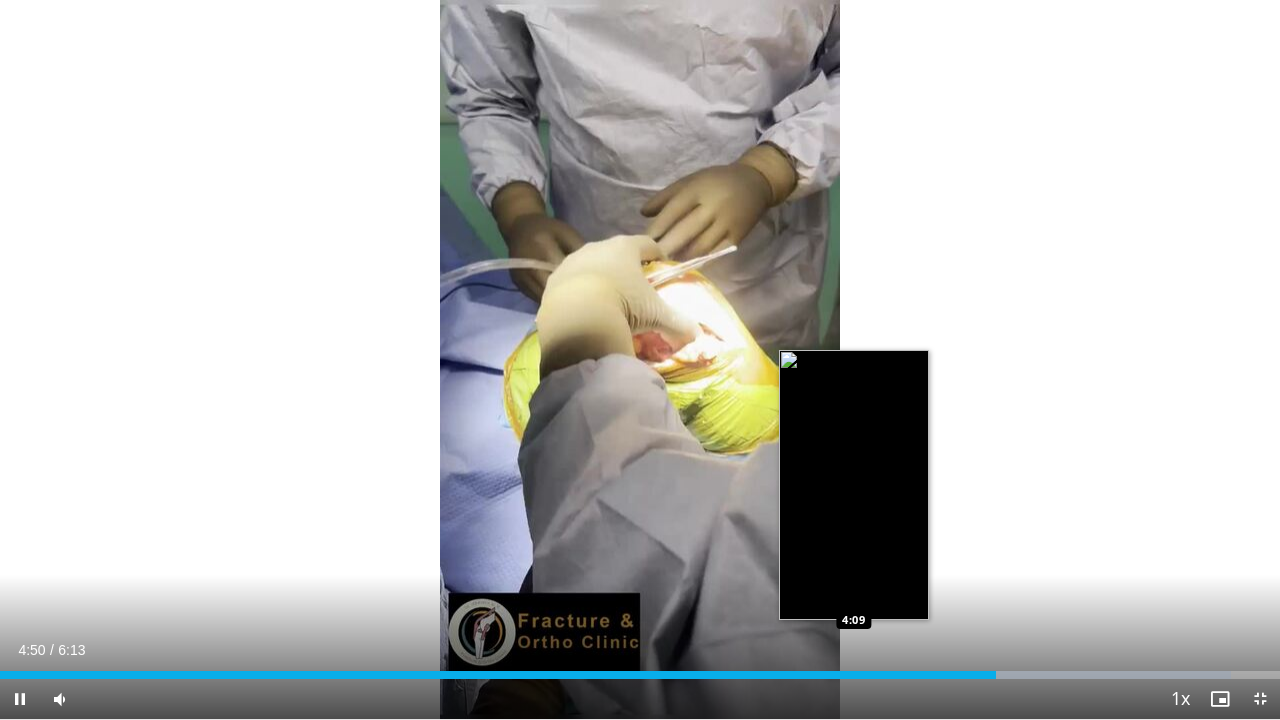 click on "Loaded :  96.21% 4:50 4:09" at bounding box center [640, 669] 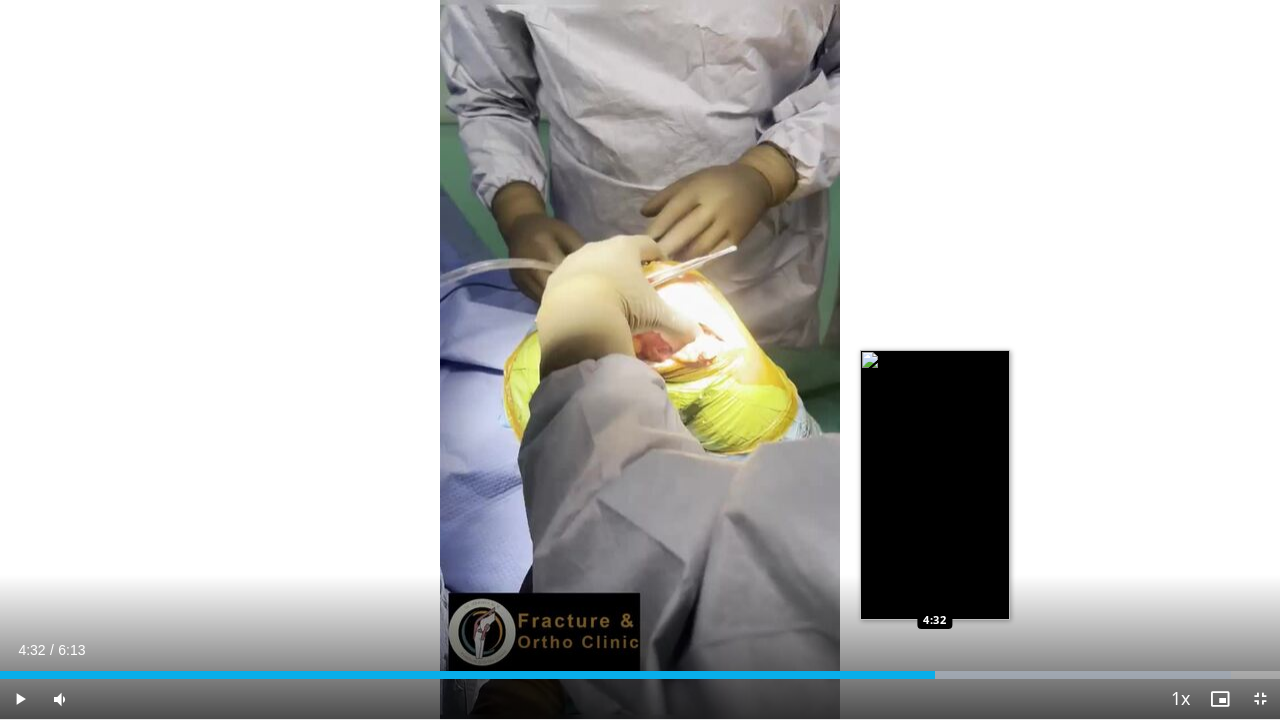 click on "Loaded :  96.21% 4:32 4:32" at bounding box center [640, 669] 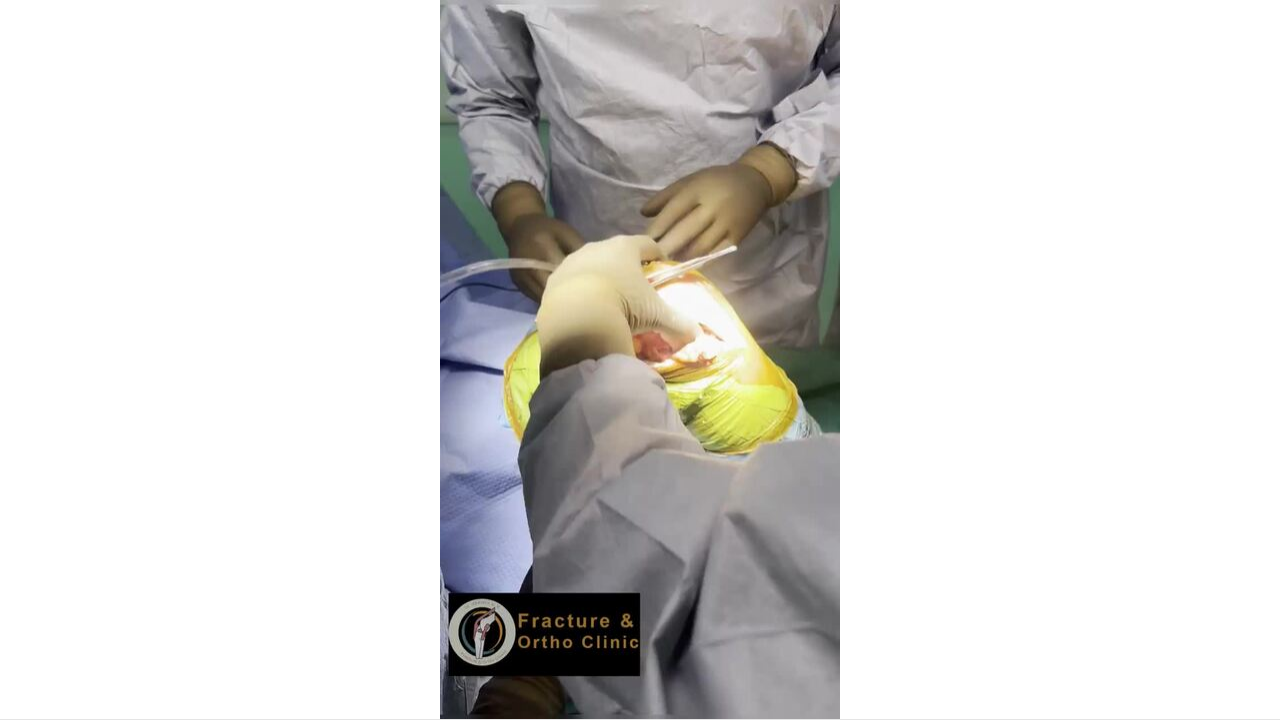 click on "**********" at bounding box center (640, 360) 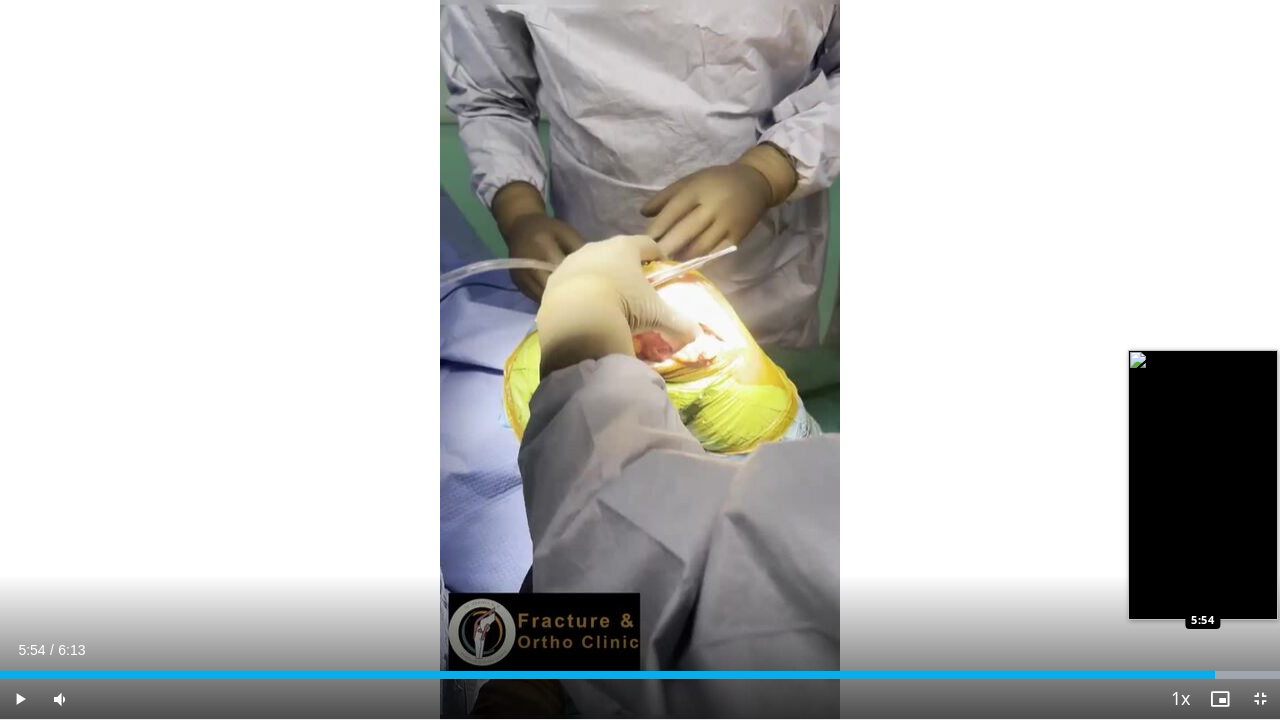 click at bounding box center [1123, 675] 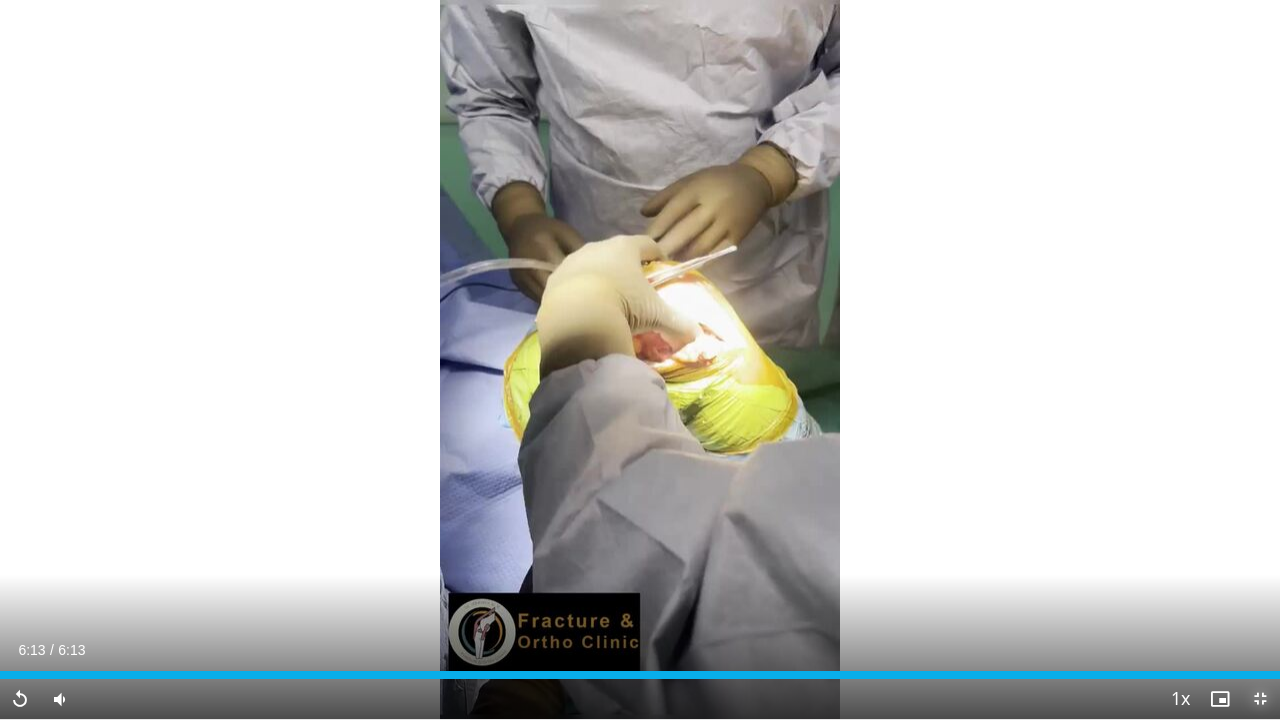 click at bounding box center (1260, 699) 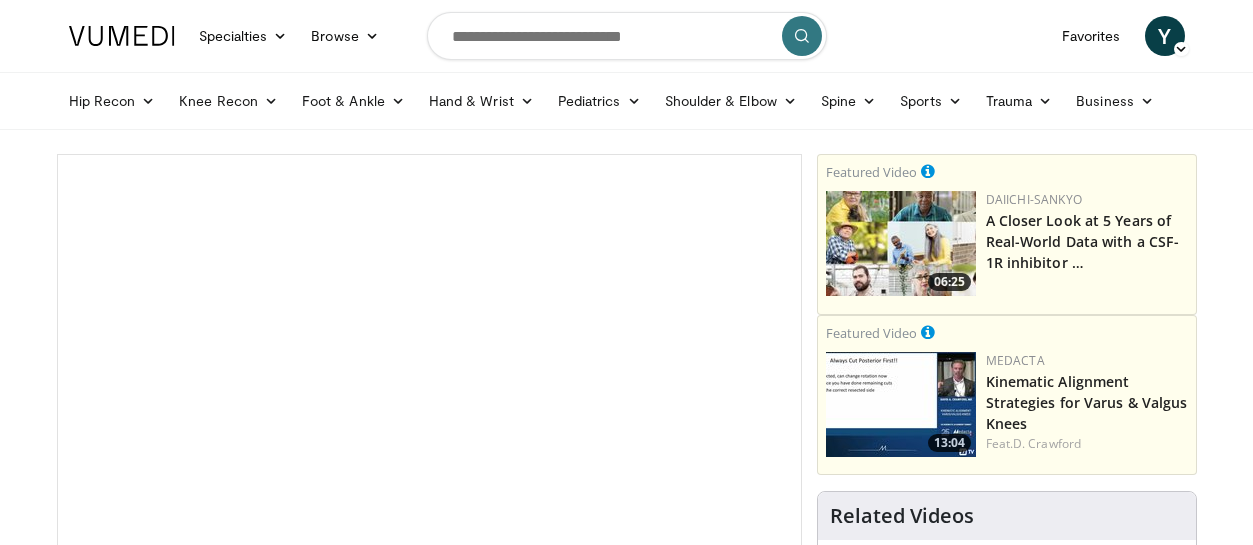 scroll, scrollTop: 0, scrollLeft: 0, axis: both 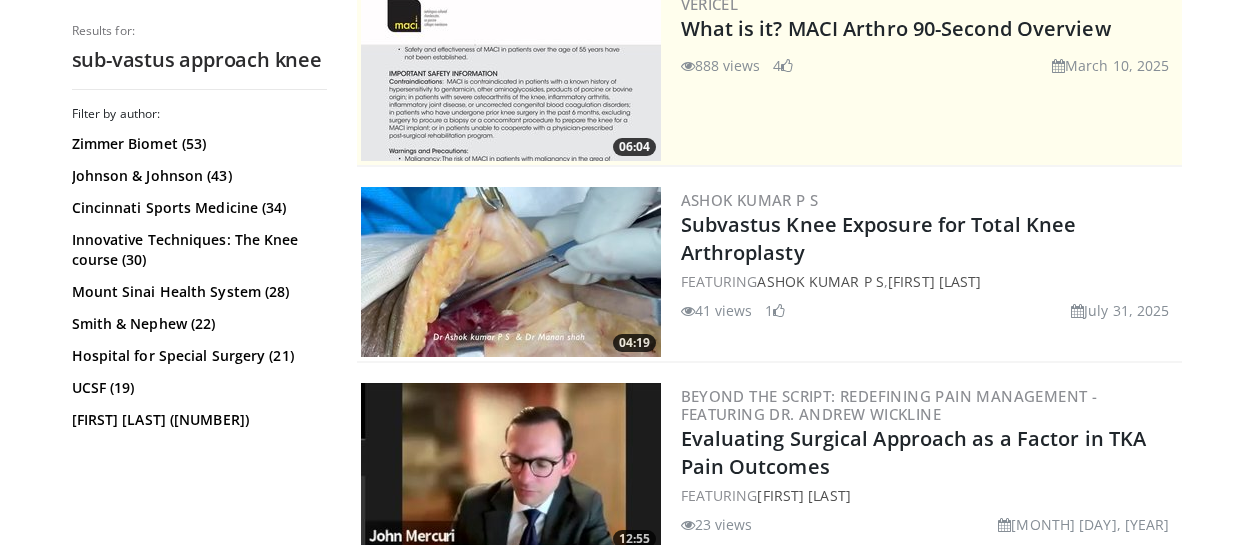 click on "FEATURING
Ashok Kumar P S
,
Manan Shah" at bounding box center (929, 281) 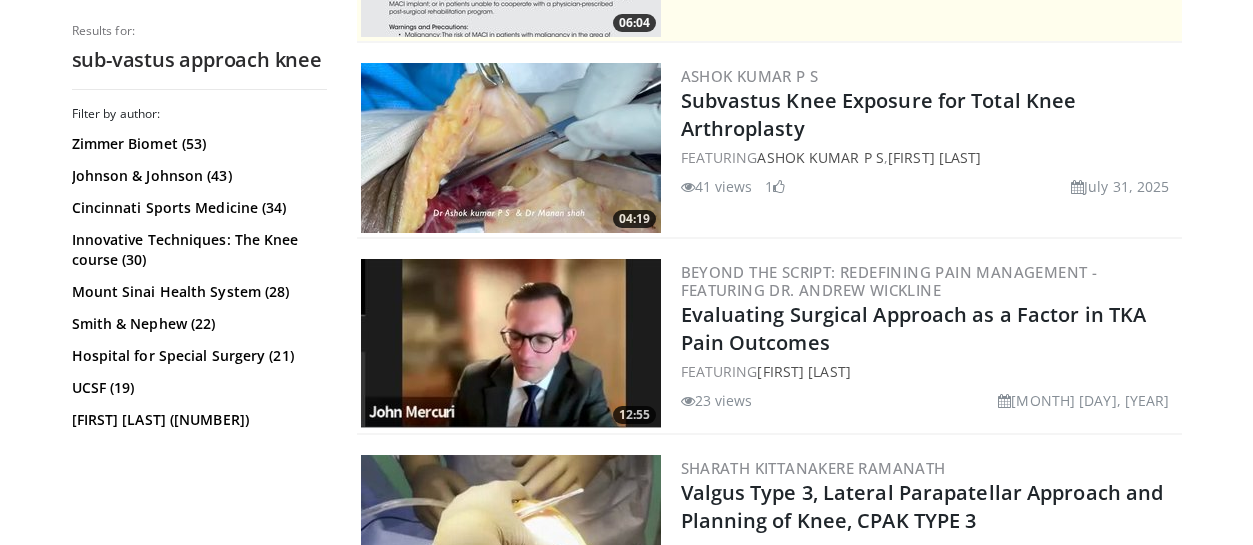 scroll, scrollTop: 555, scrollLeft: 0, axis: vertical 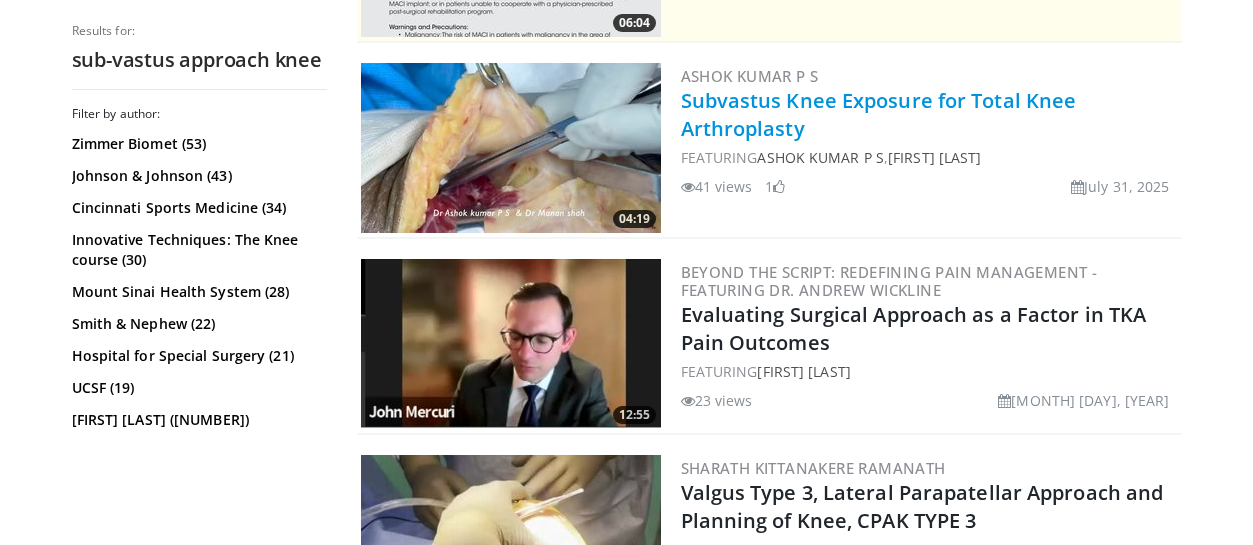 click on "Subvastus Knee Exposure for Total Knee Arthroplasty" at bounding box center (879, 114) 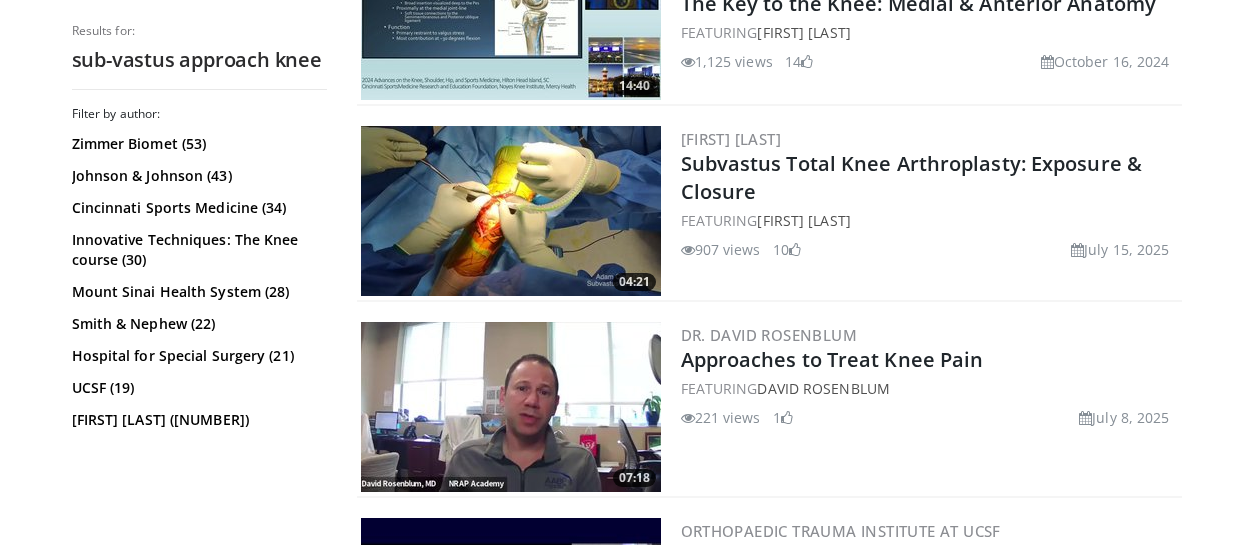 scroll, scrollTop: 1476, scrollLeft: 0, axis: vertical 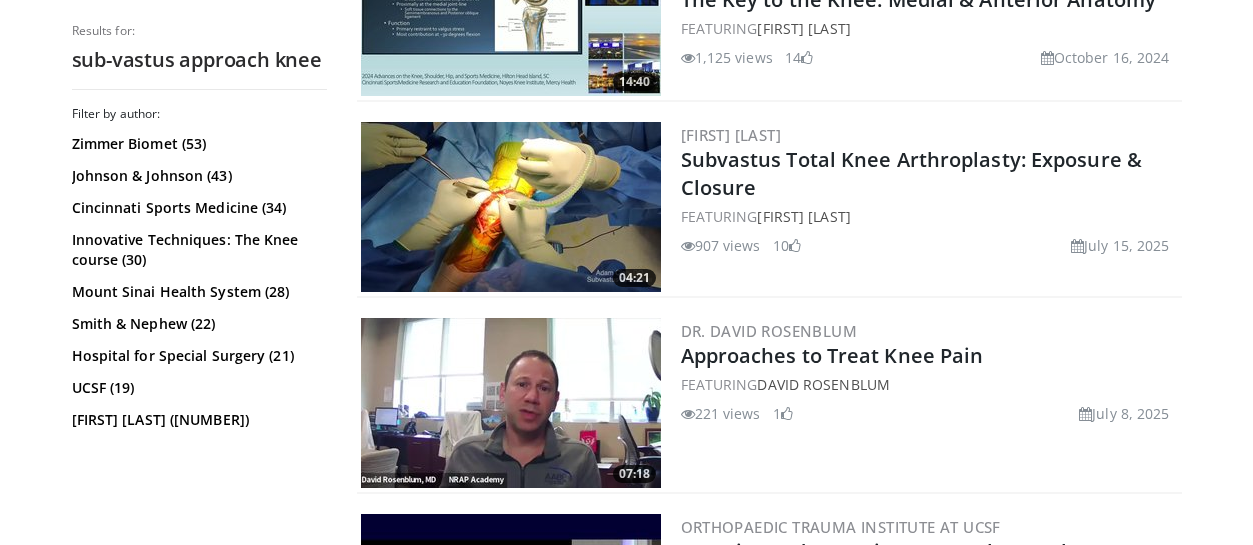 click at bounding box center [511, 207] 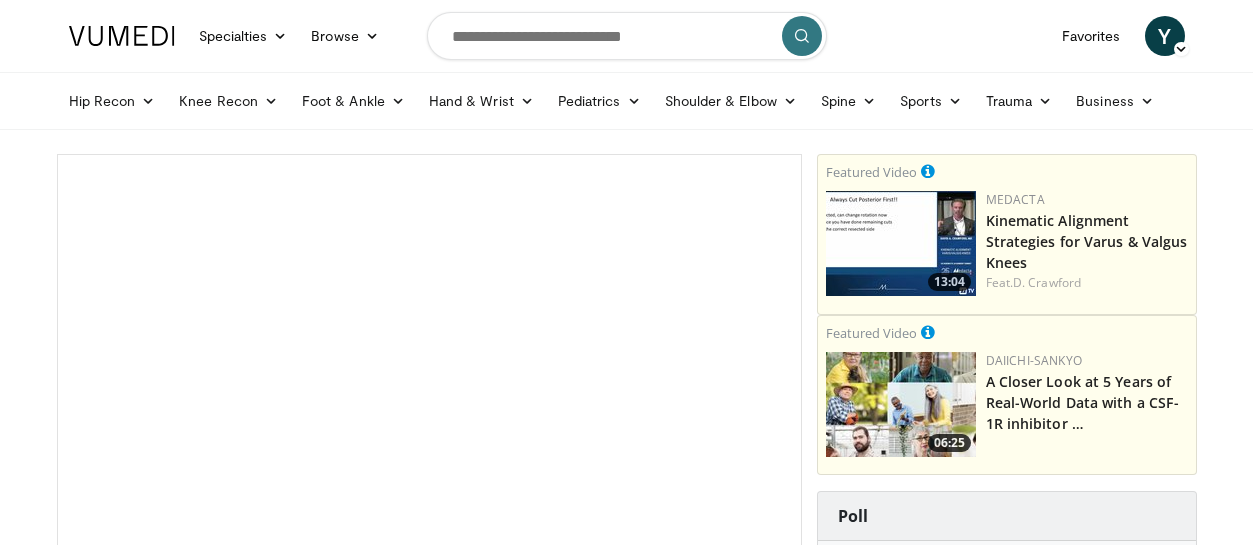 scroll, scrollTop: 0, scrollLeft: 0, axis: both 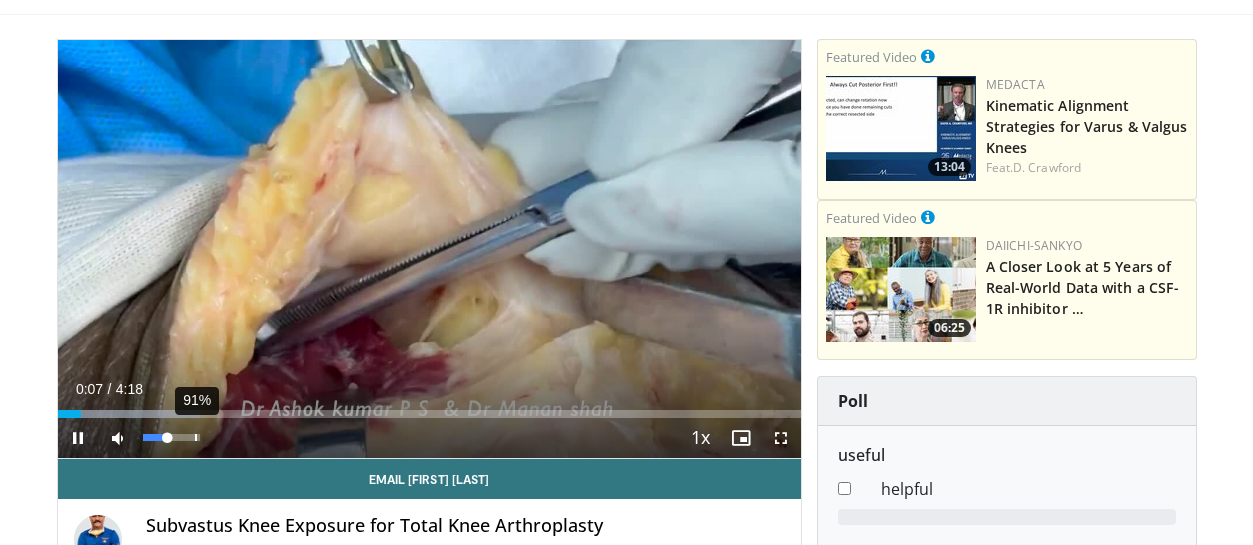 click on "91%" at bounding box center (171, 437) 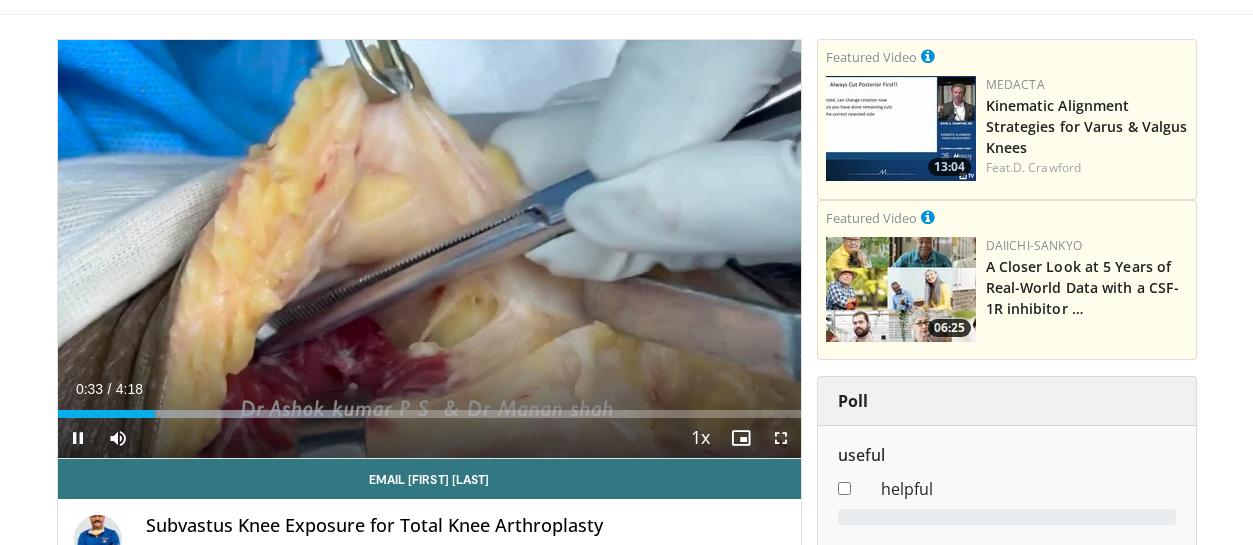 click at bounding box center (781, 438) 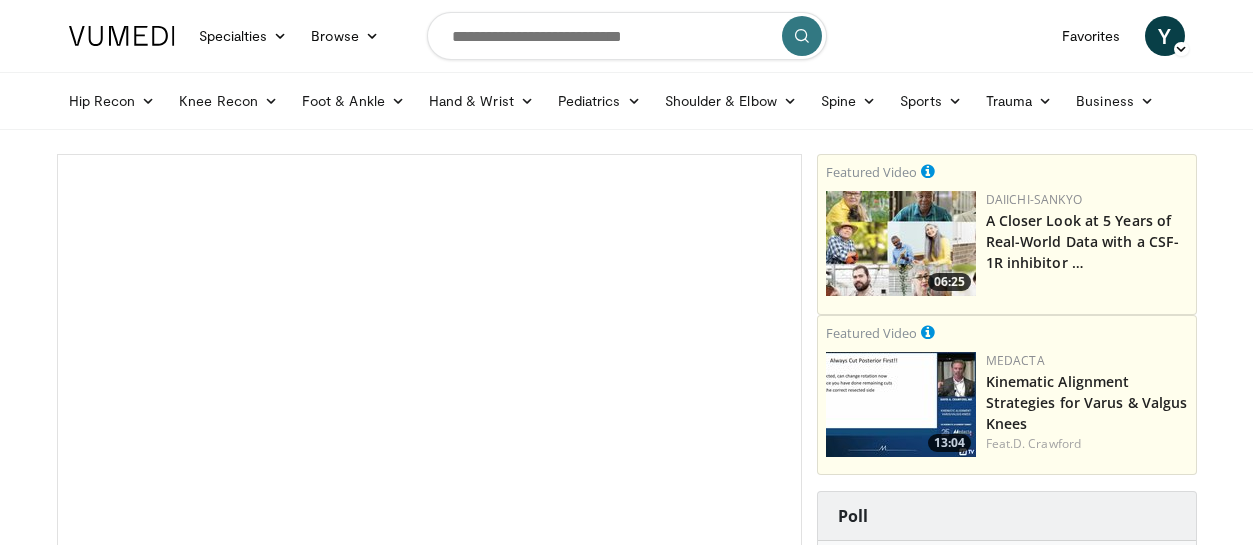 scroll, scrollTop: 0, scrollLeft: 0, axis: both 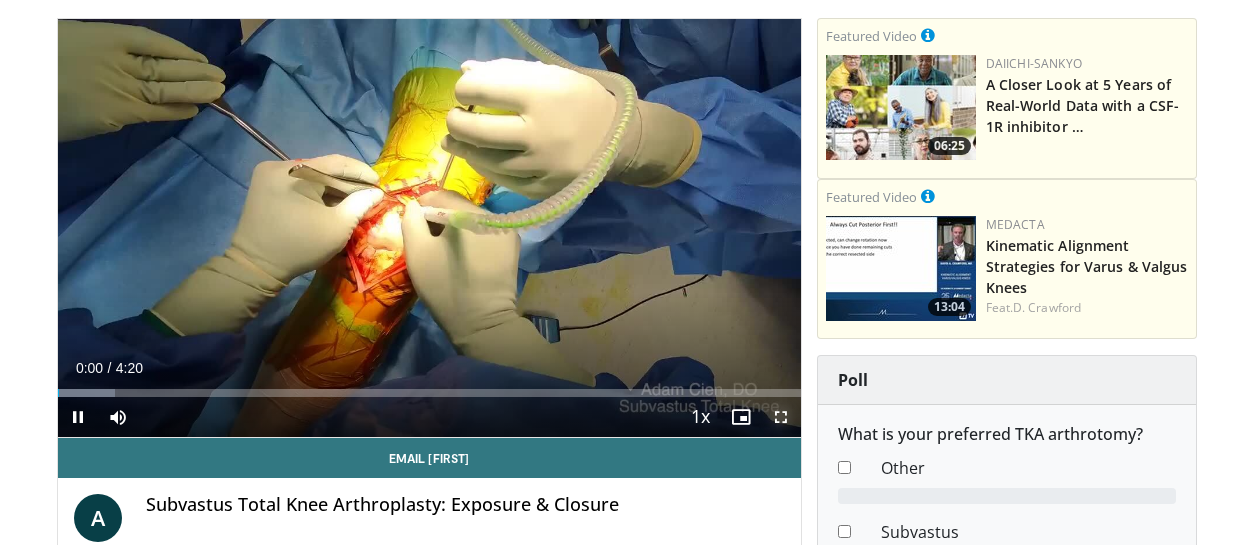 click at bounding box center [781, 417] 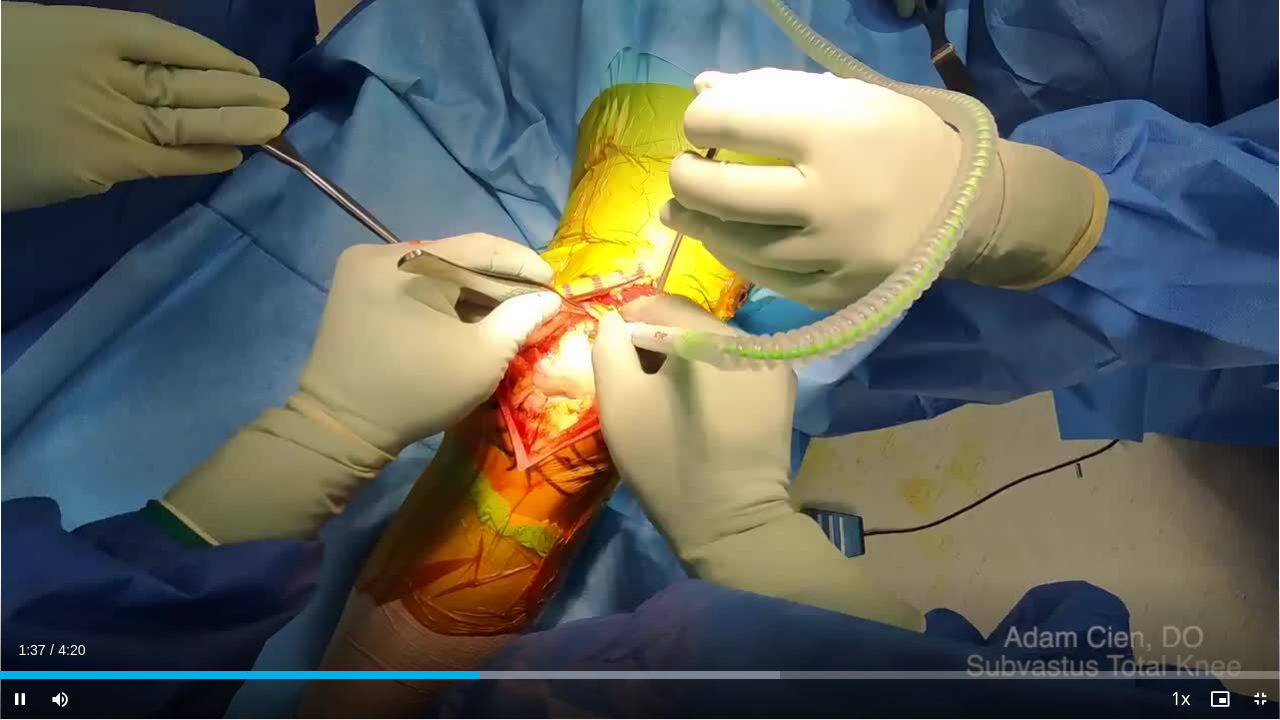 click on "10 seconds
Tap to unmute" at bounding box center [640, 359] 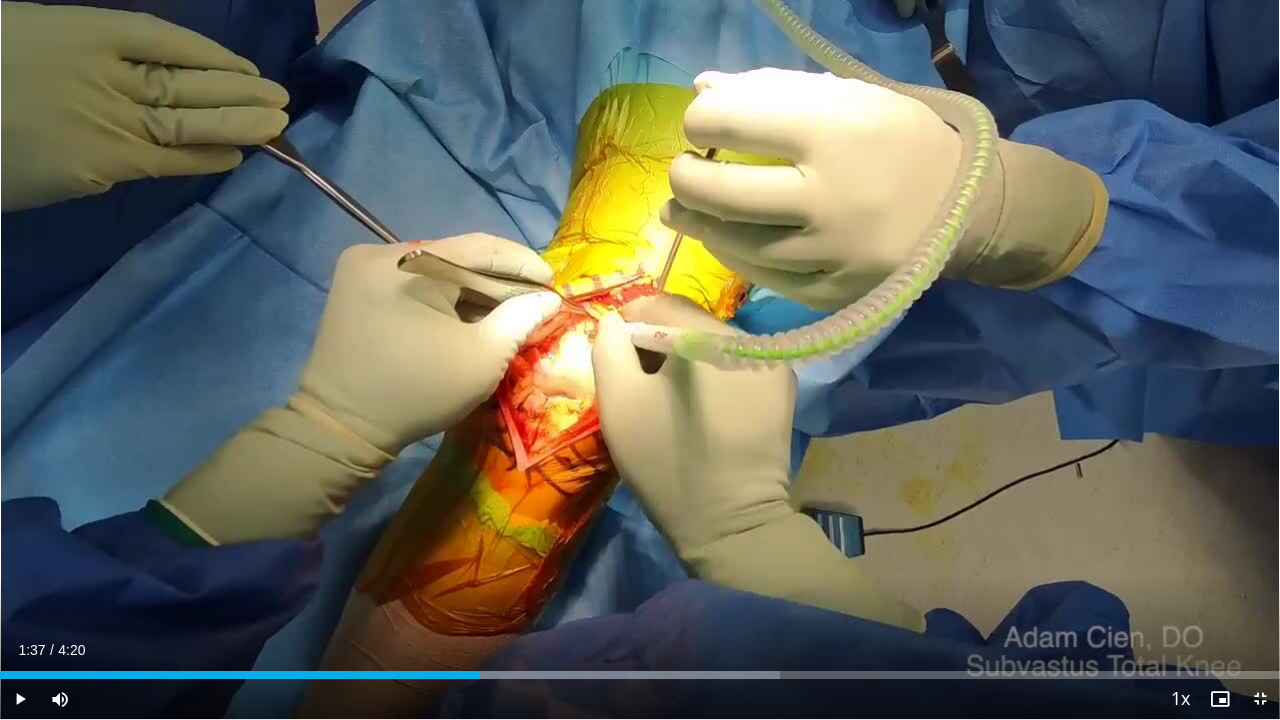 click at bounding box center [640, 360] 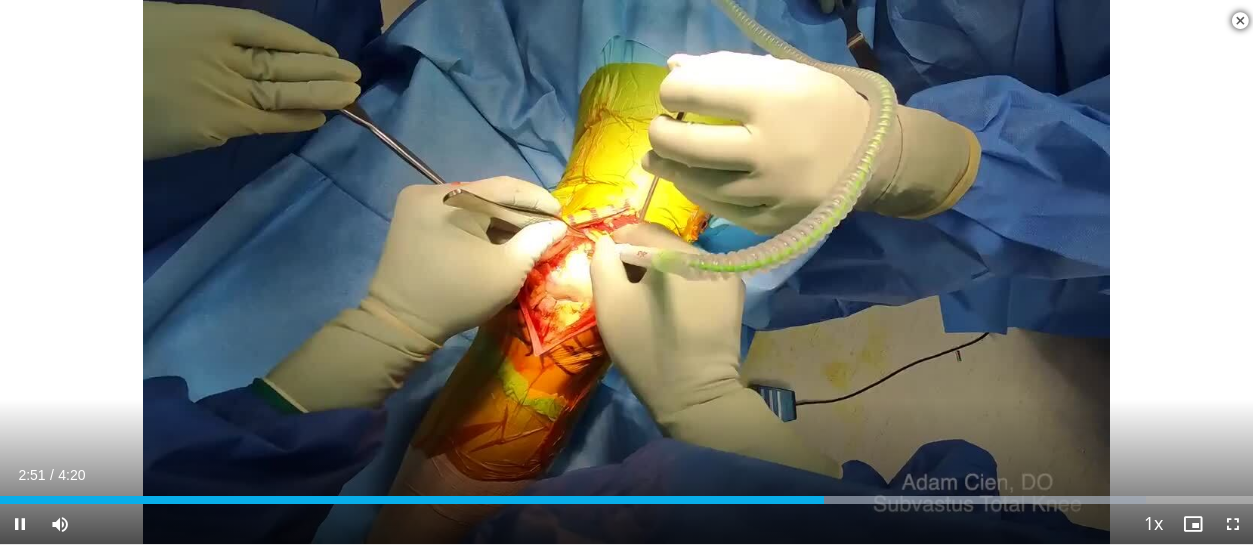 scroll, scrollTop: 332, scrollLeft: 0, axis: vertical 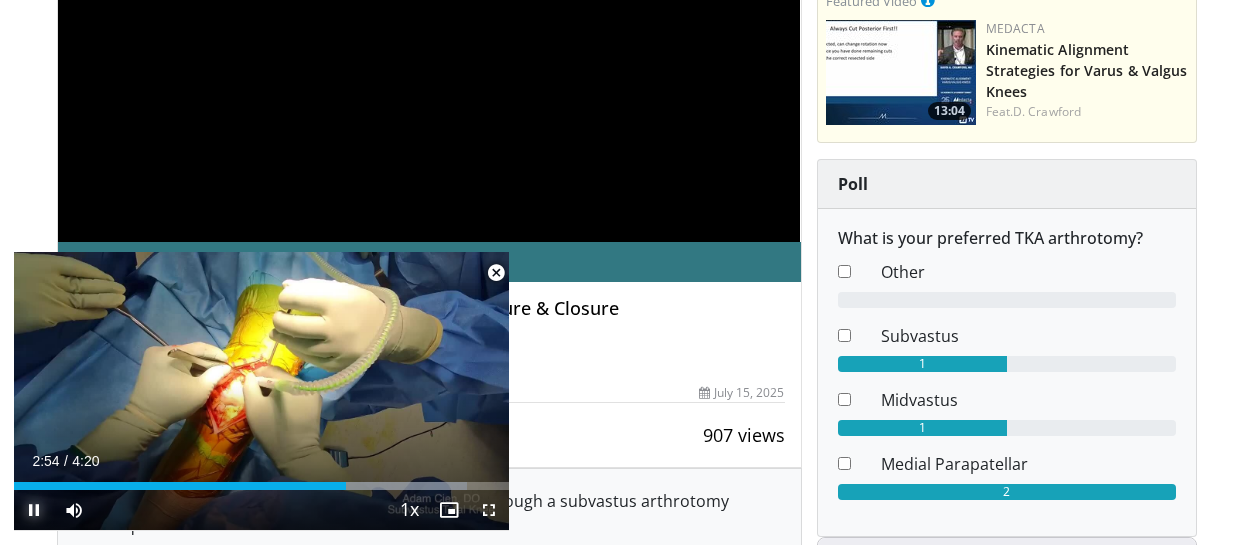 click at bounding box center [34, 510] 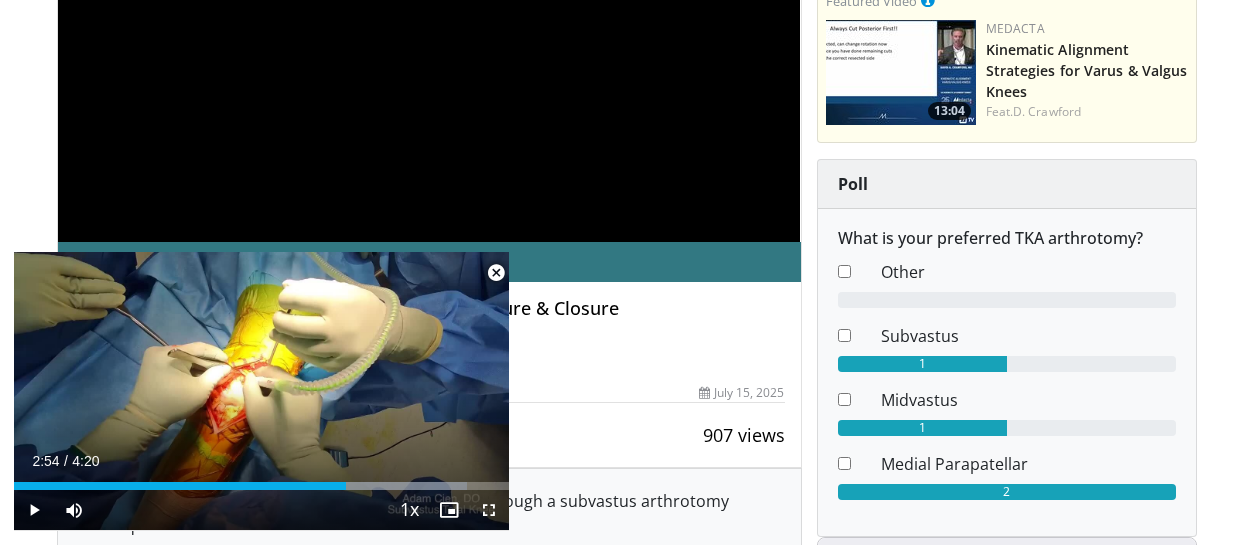 click at bounding box center (496, 273) 